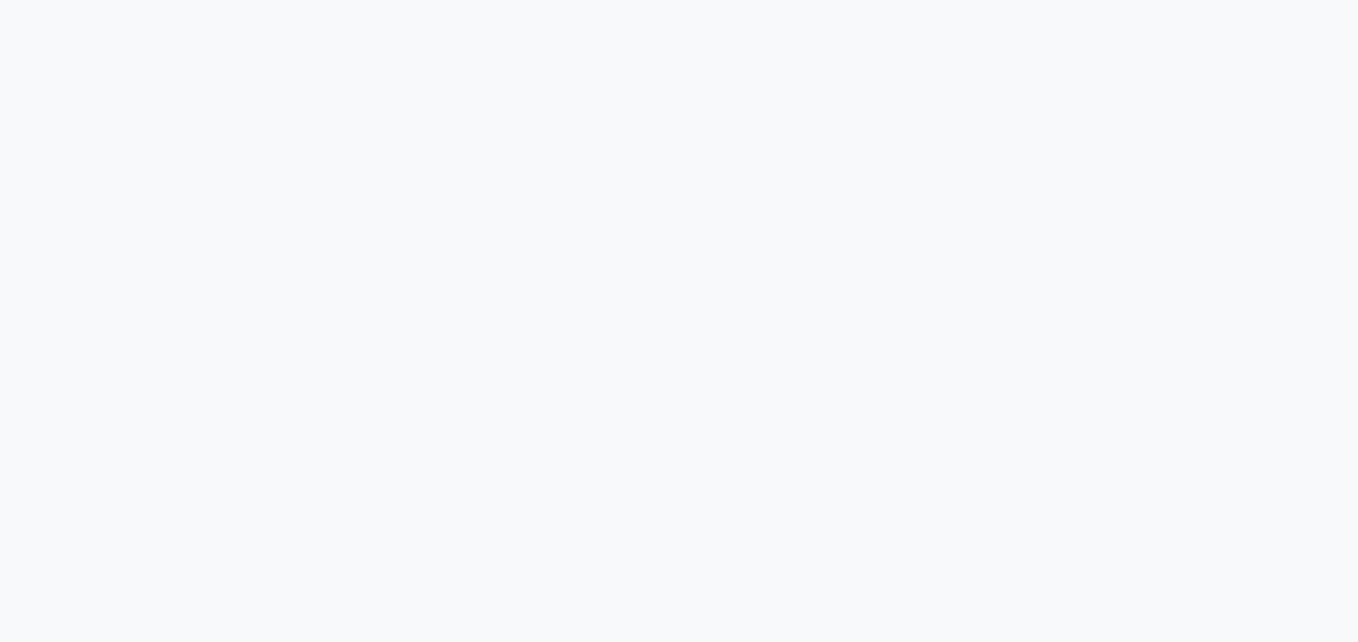 scroll, scrollTop: 0, scrollLeft: 0, axis: both 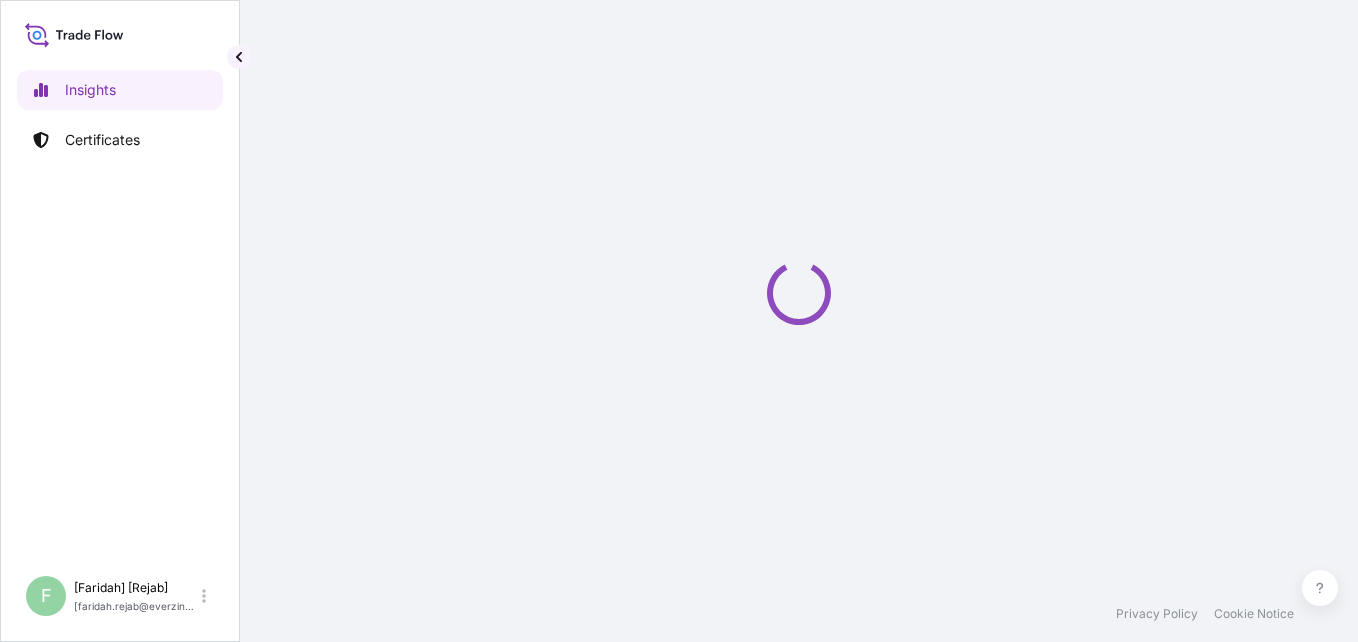 select on "2025" 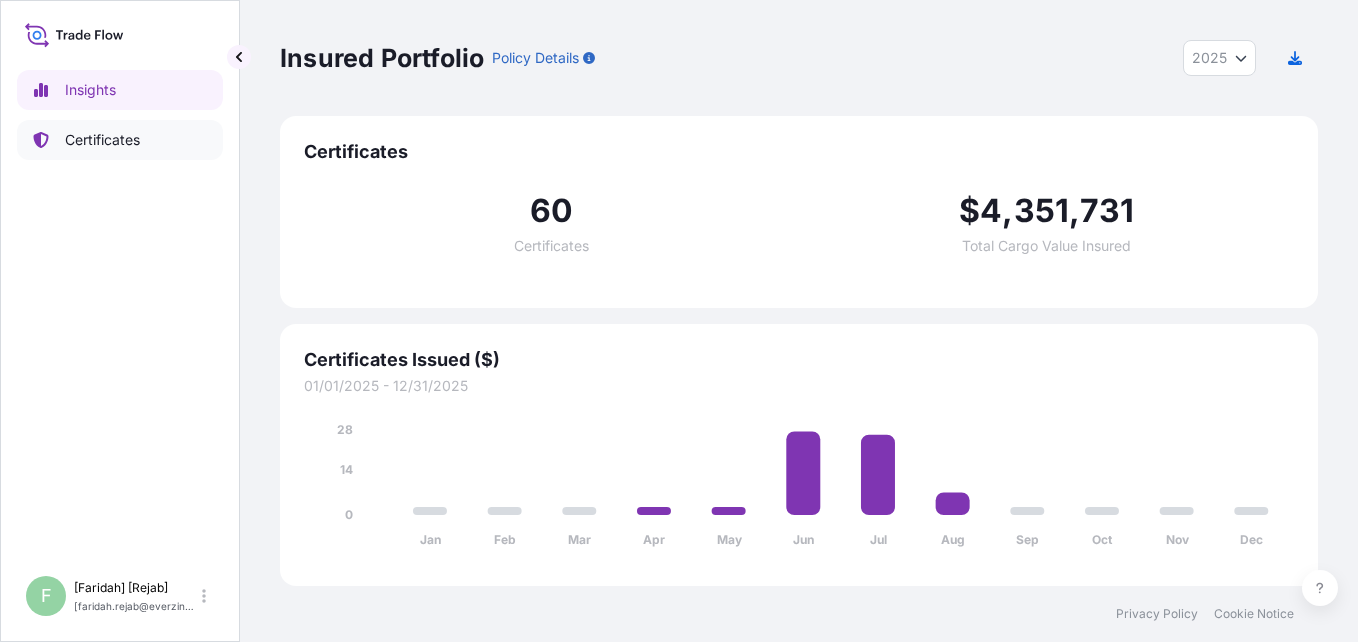 click on "Certificates" at bounding box center [102, 140] 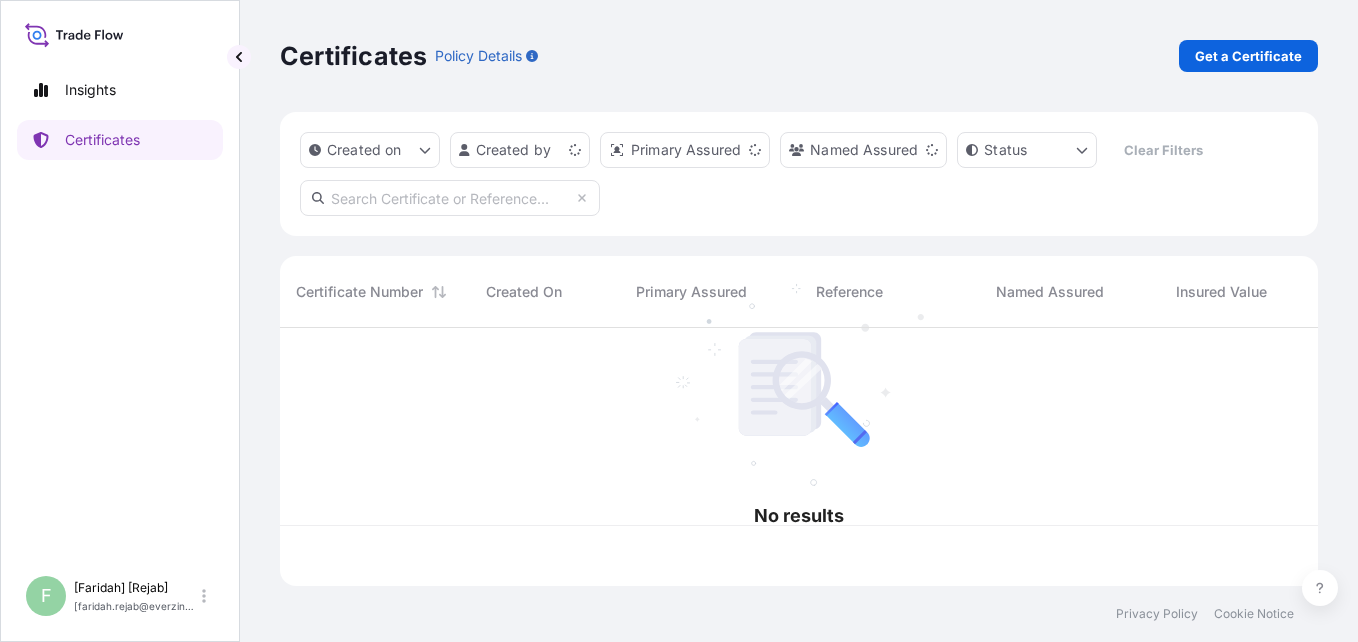scroll, scrollTop: 16, scrollLeft: 16, axis: both 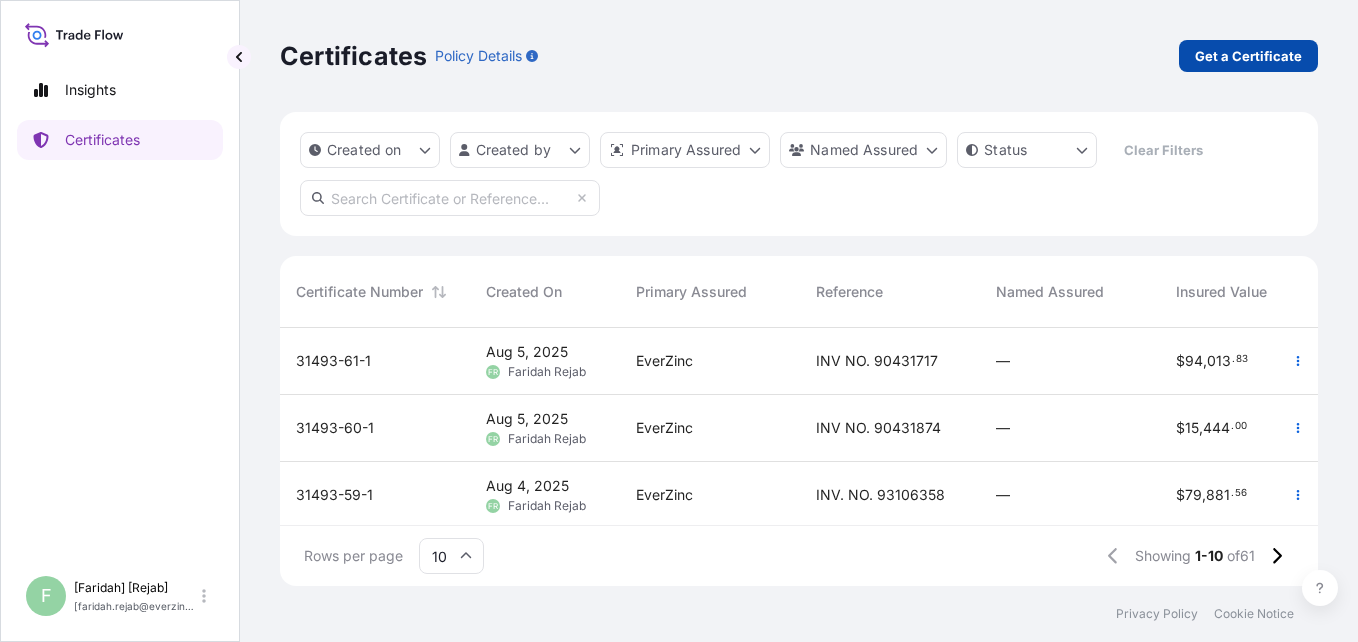 click on "Get a Certificate" at bounding box center [1248, 56] 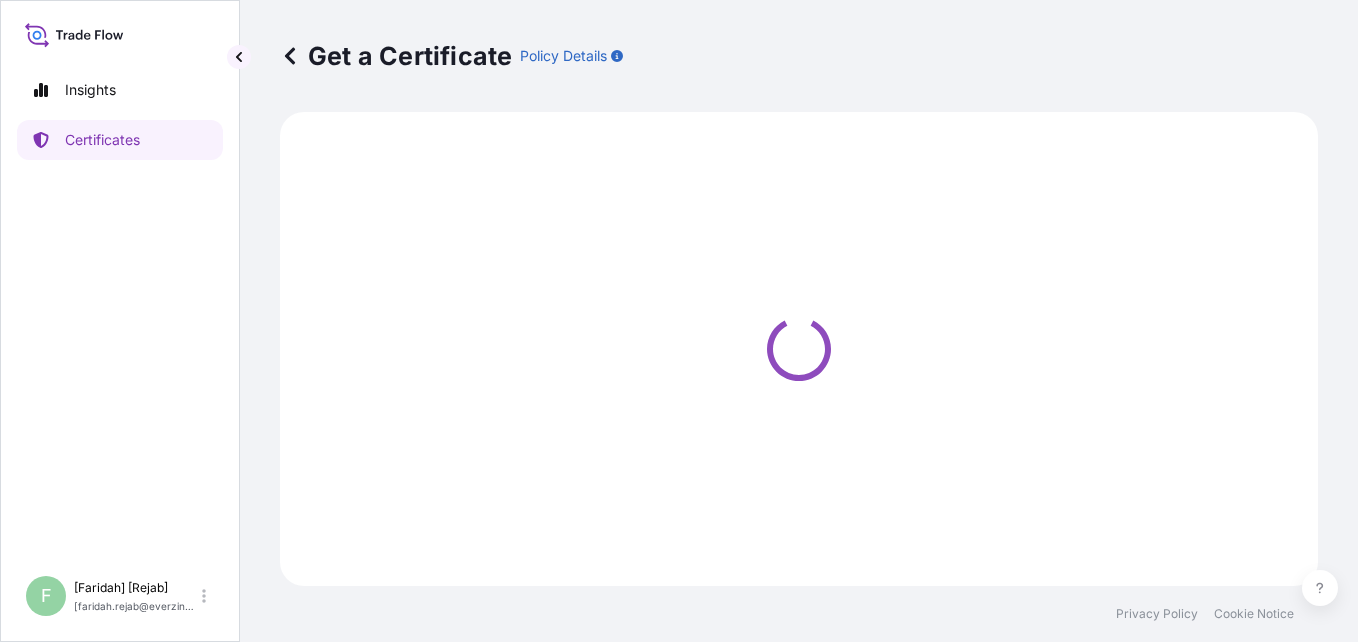 select on "Barge" 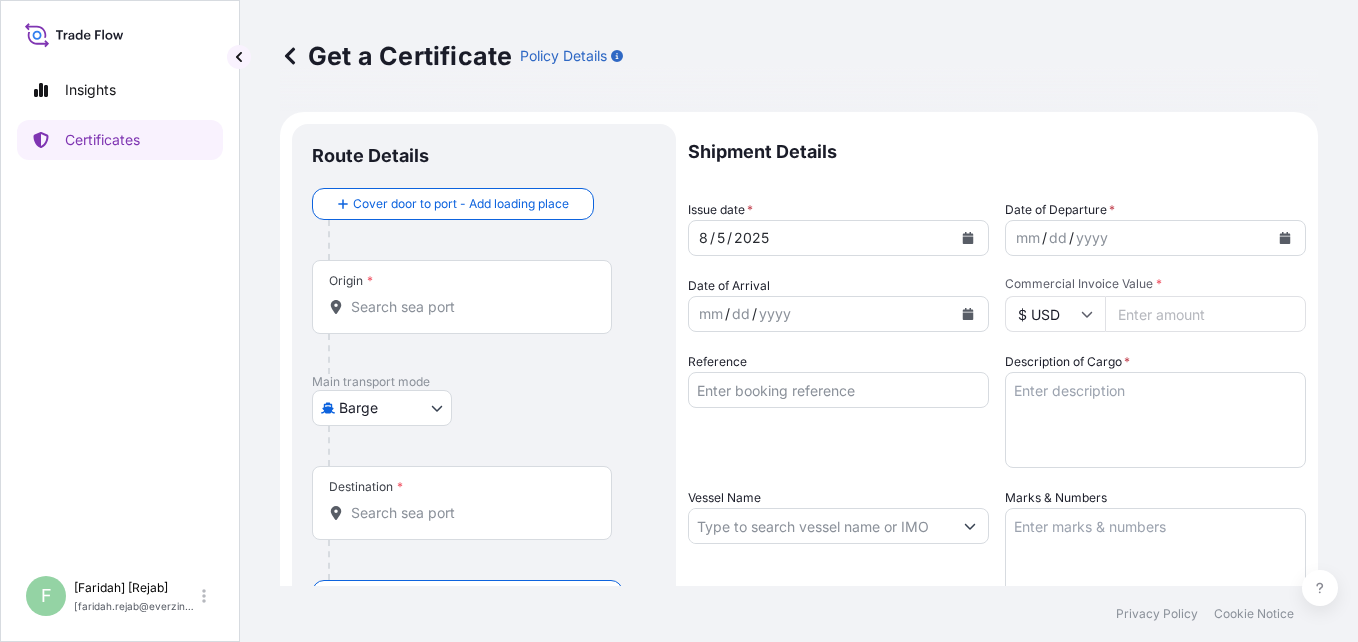 click at bounding box center (1285, 238) 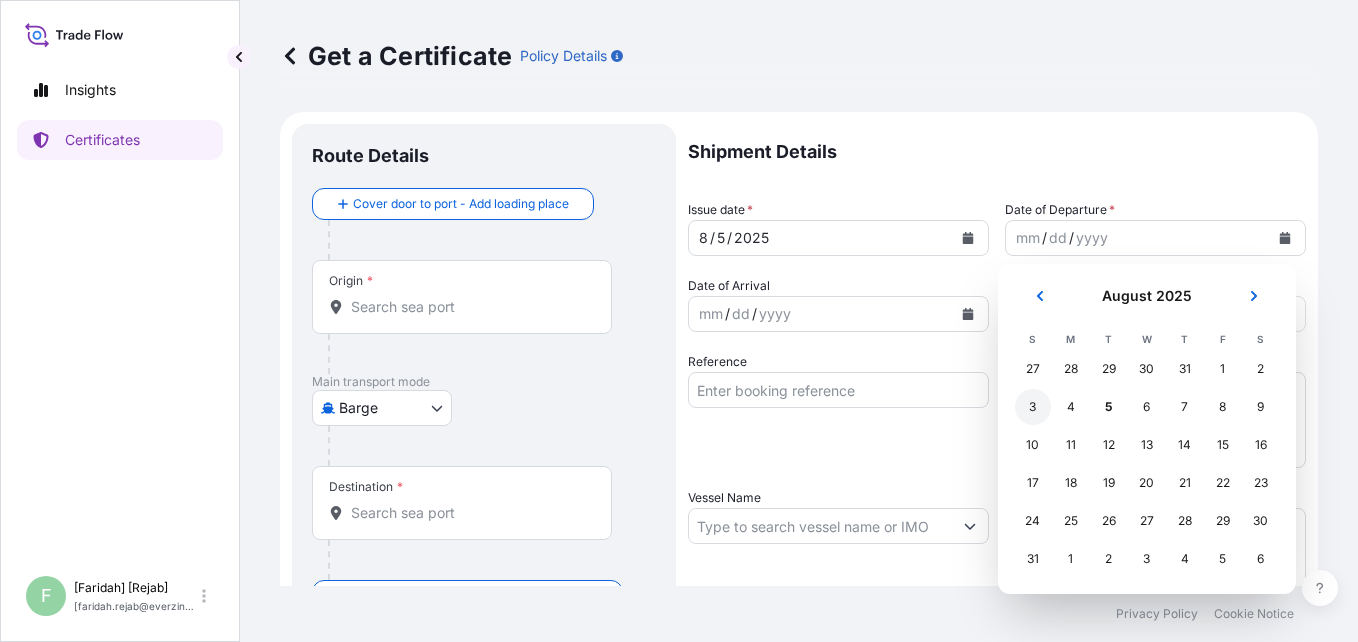 click on "3" at bounding box center (1033, 407) 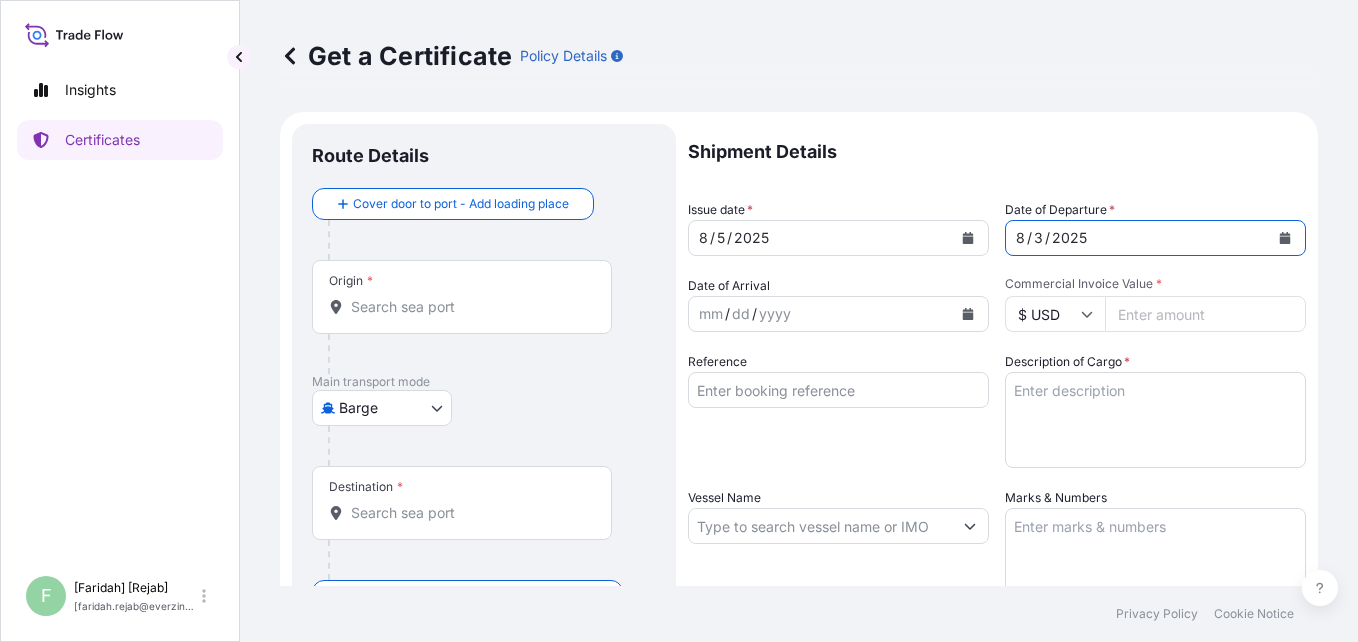 click on "Commercial Invoice Value    *" at bounding box center [1205, 314] 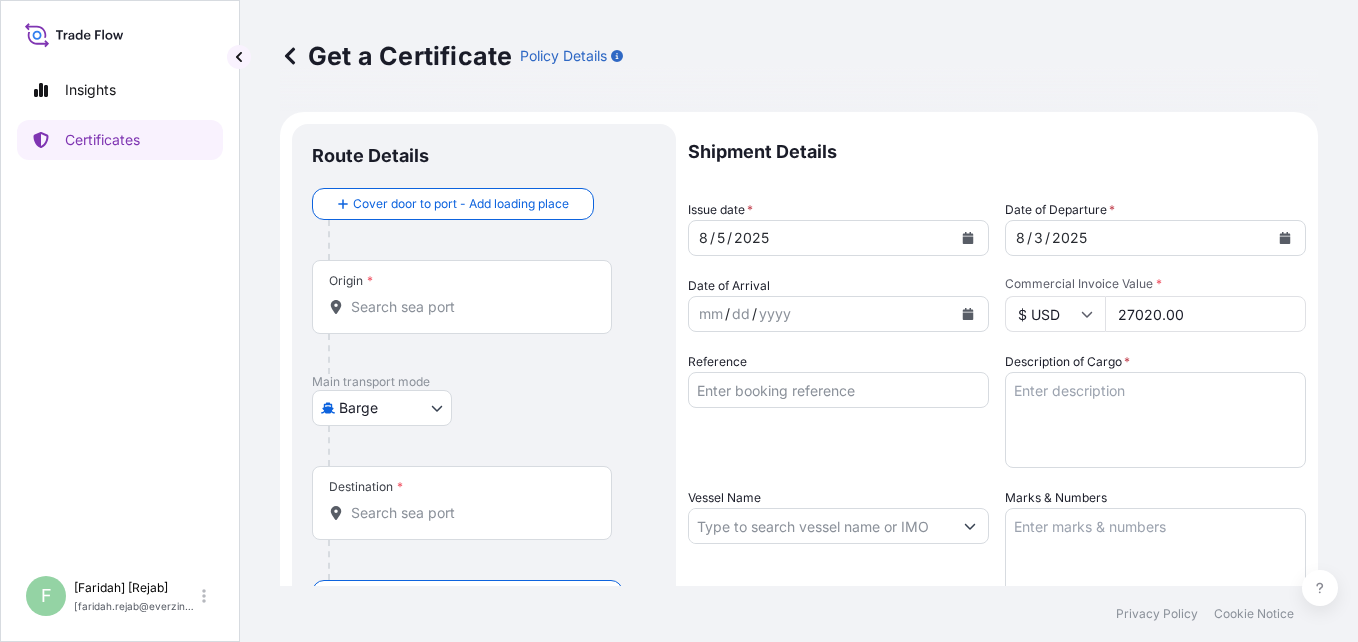 type on "27020.00" 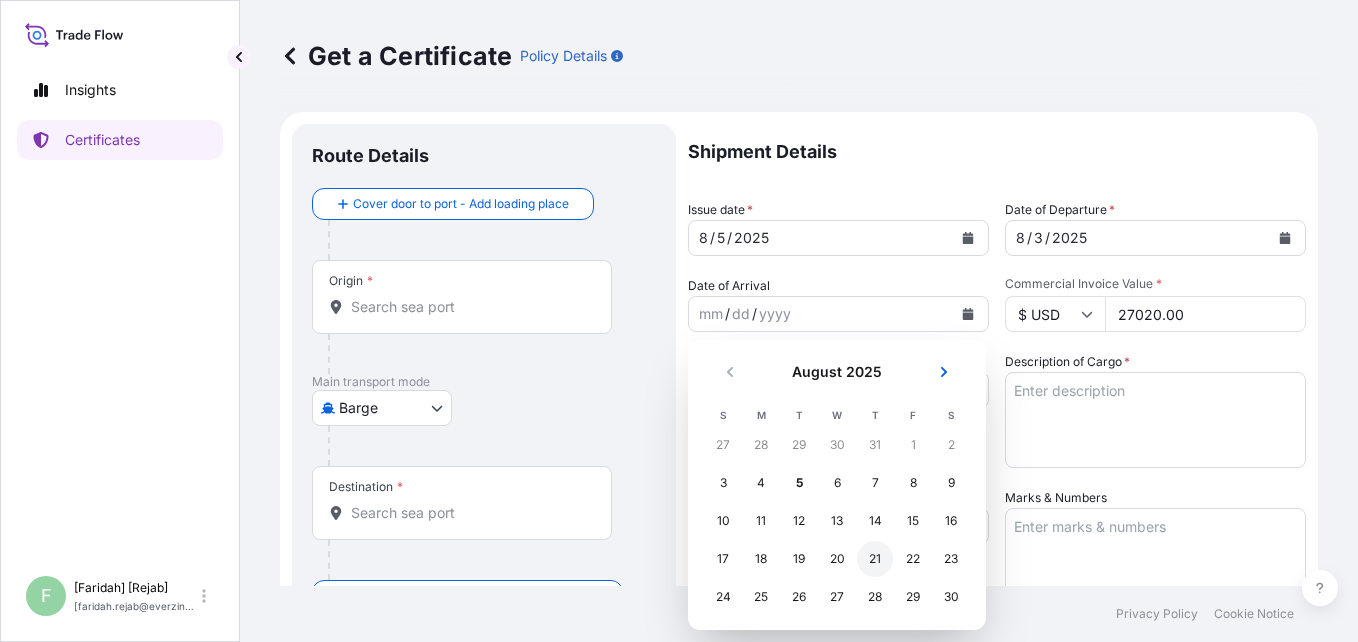click on "21" at bounding box center (875, 559) 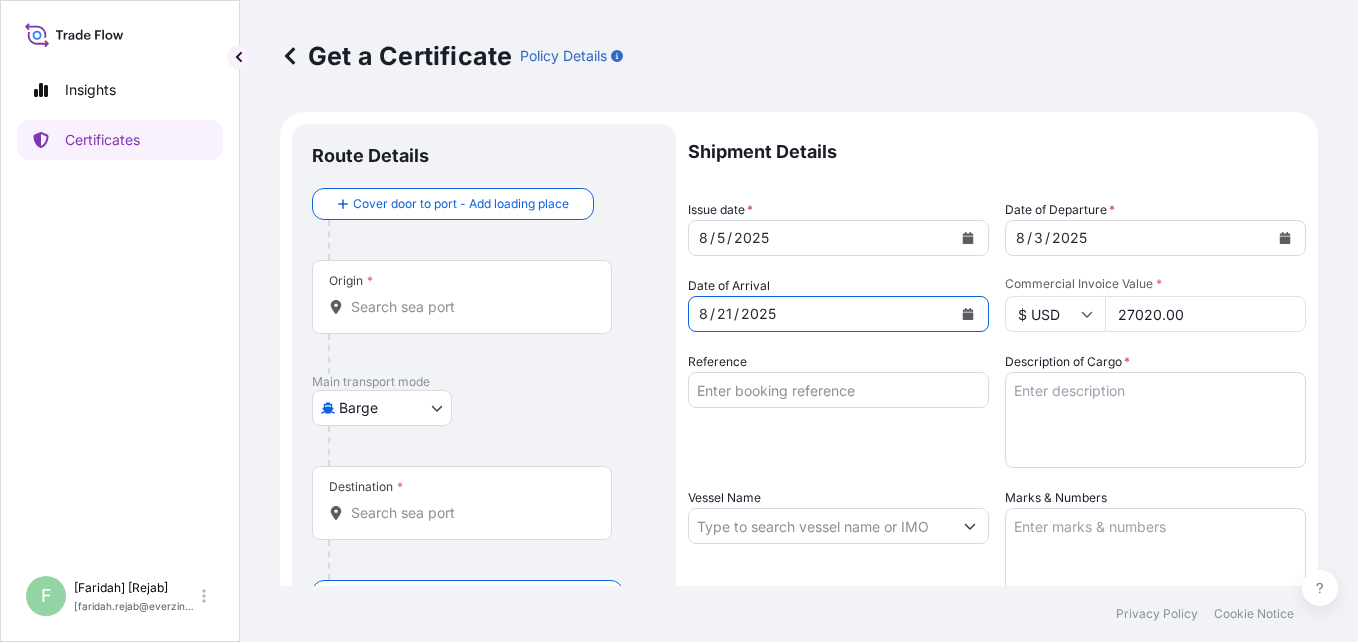 click on "Reference" at bounding box center [838, 390] 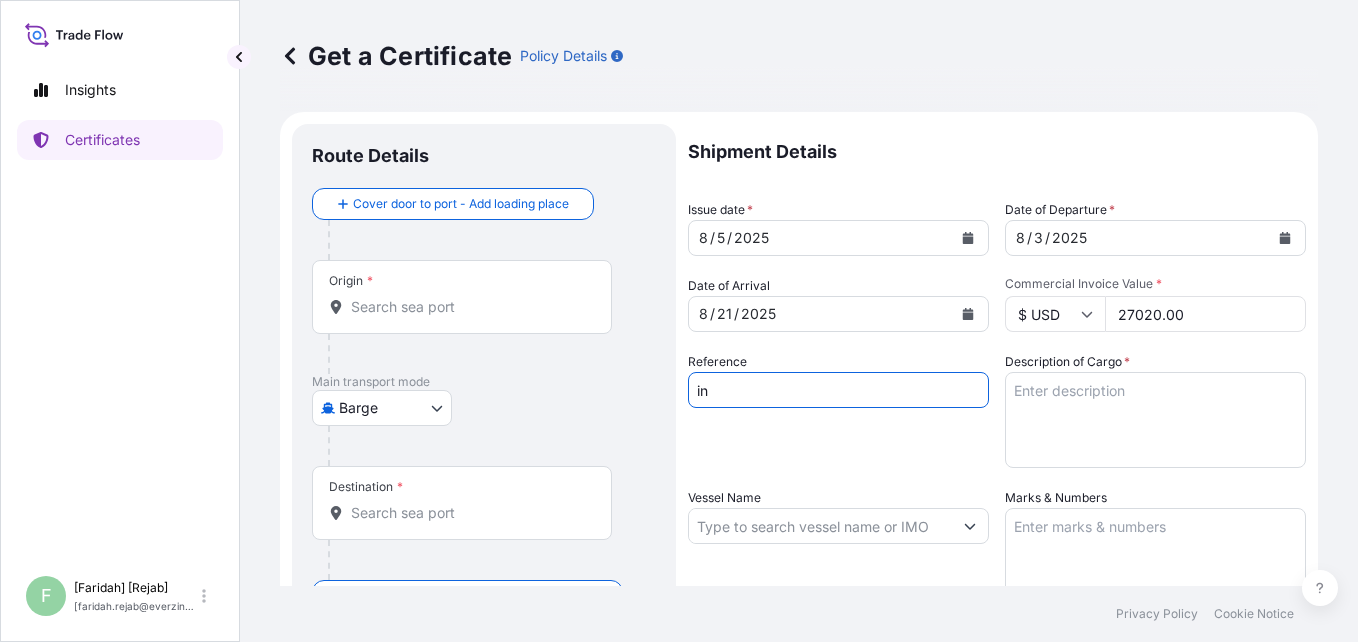 type on "i" 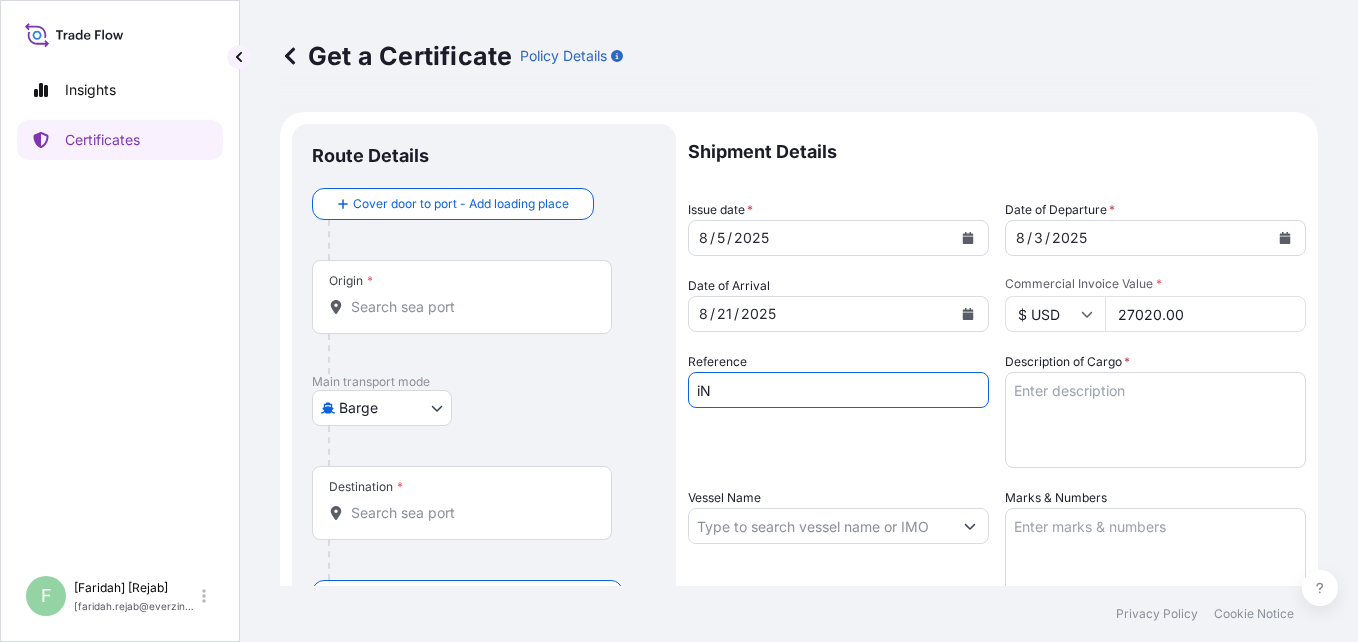 type on "i" 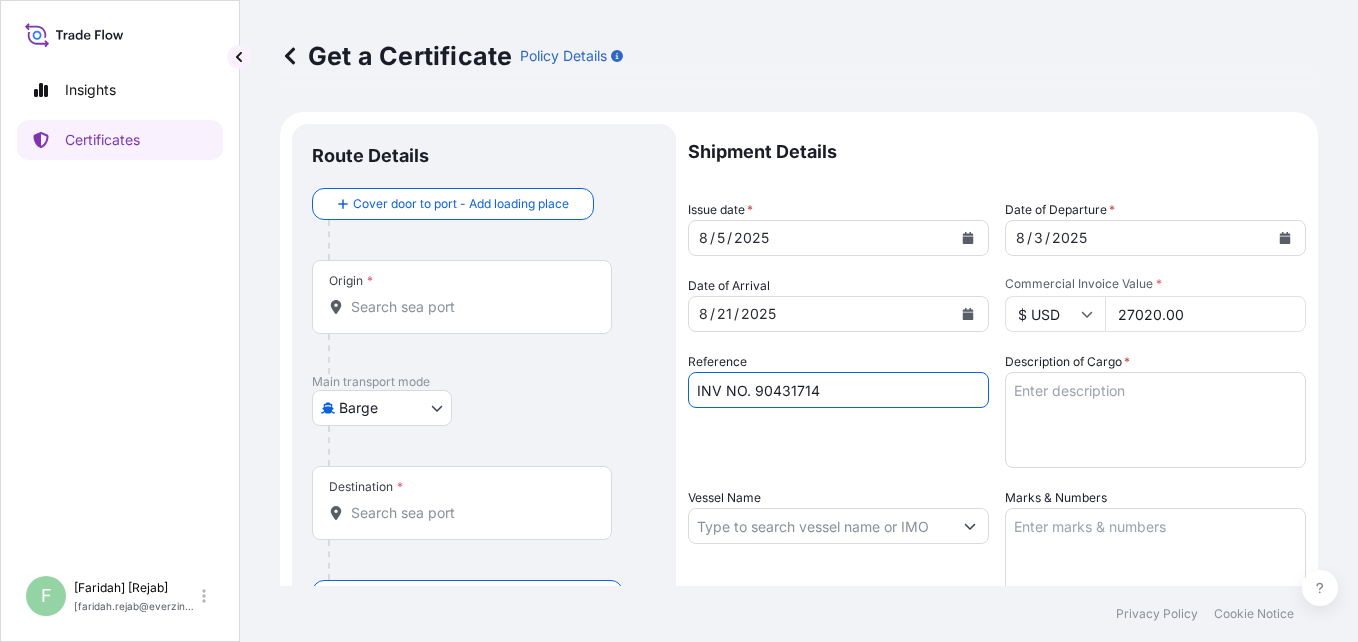 type on "INV NO. 90431714" 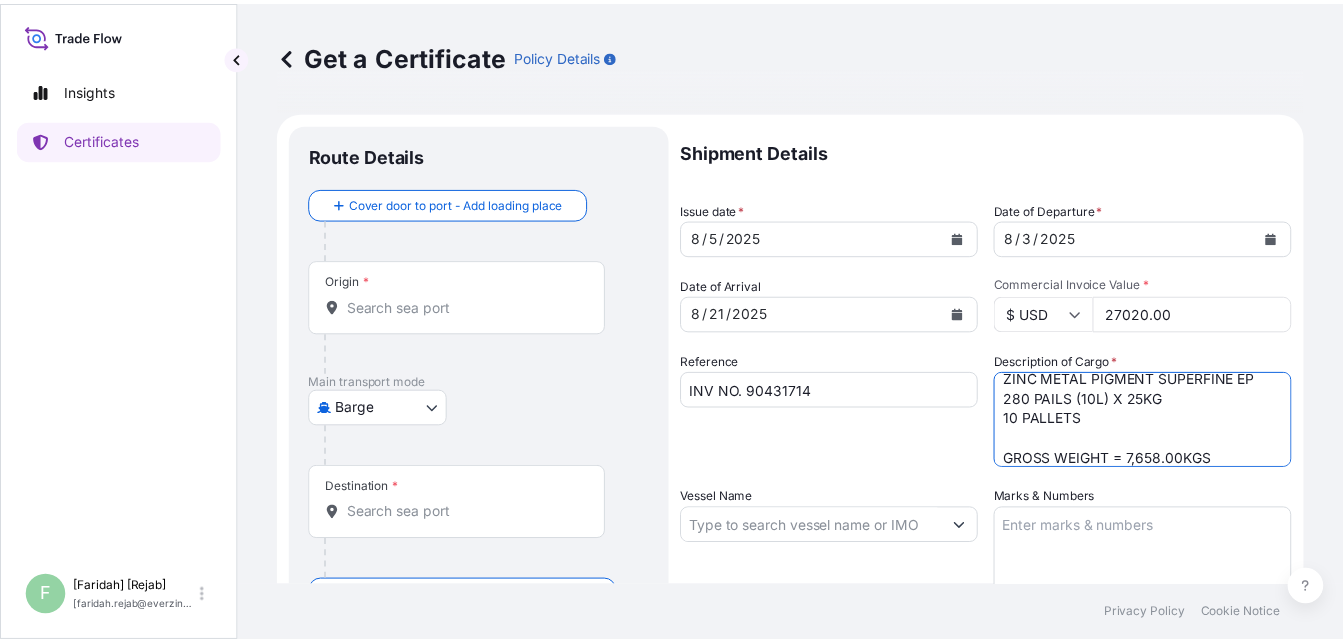 scroll, scrollTop: 32, scrollLeft: 0, axis: vertical 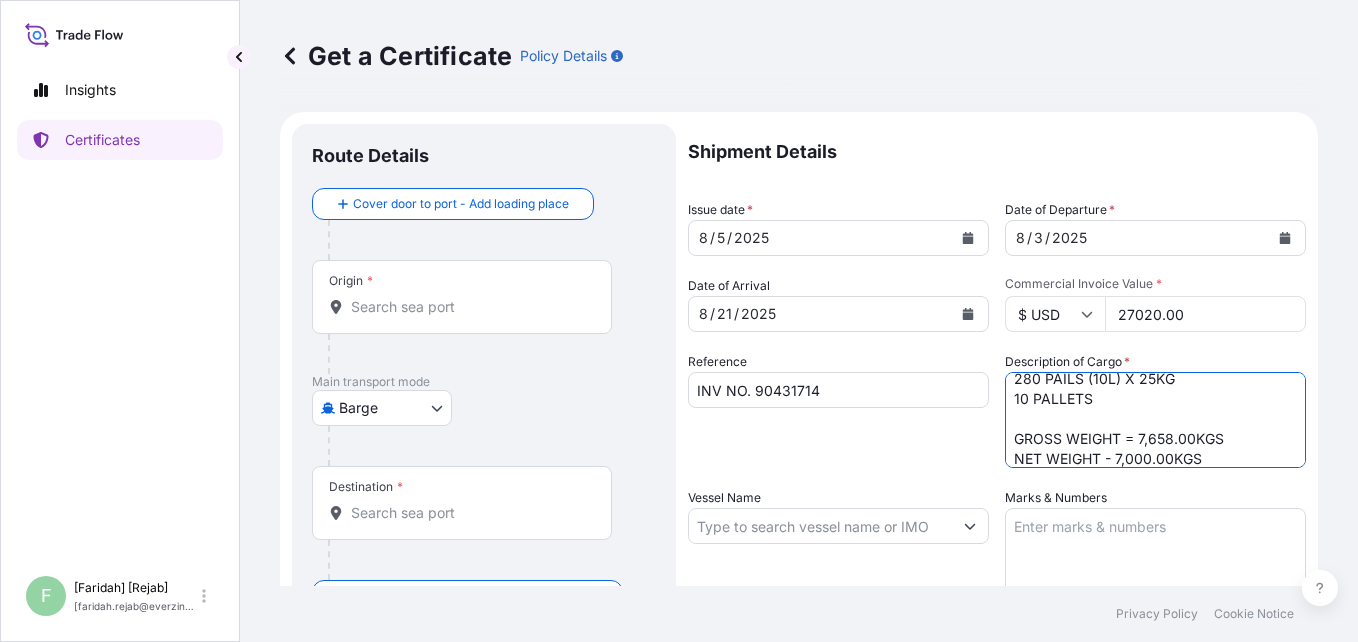 type on "ZINC METAL PIGMENT SUPERFINE EP
280 PAILS (10L) X 25KG
10 PALLETS
GROSS WEIGHT = 7,658.00KGS
NET WEIGHT - 7,000.00KGS" 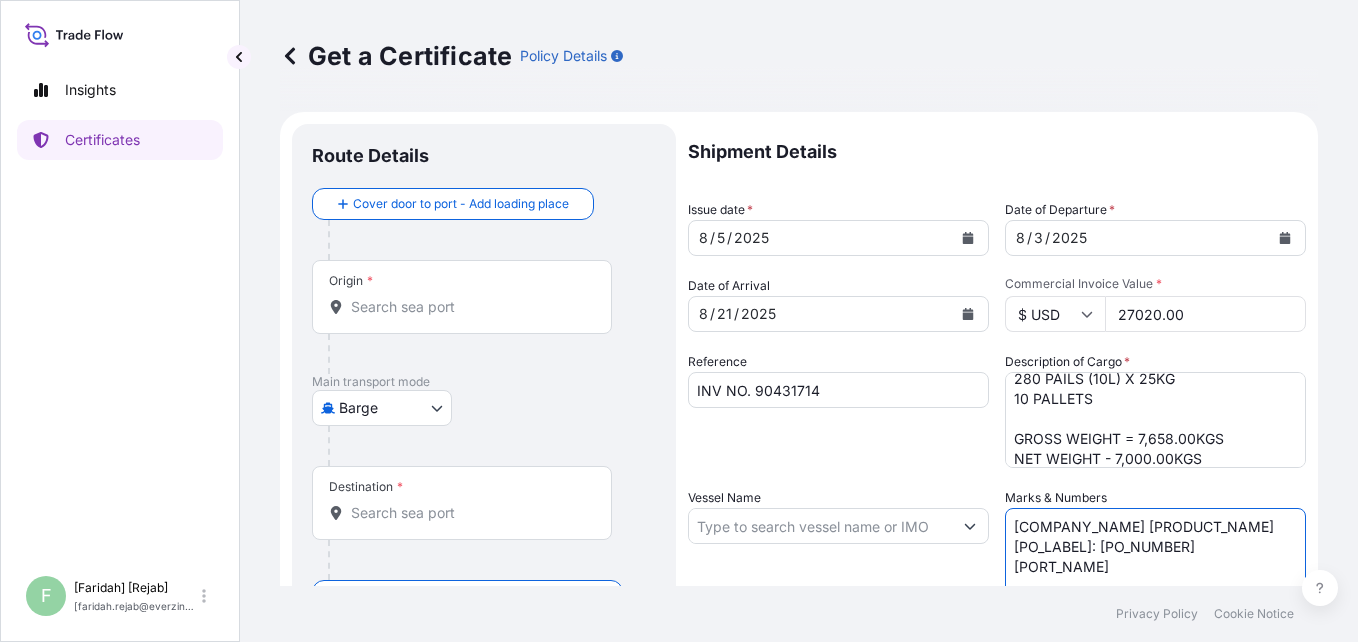 type on "[COMPANY_NAME] [PRODUCT_NAME]
[PO_LABEL]: [PO_NUMBER]
[PORT_NAME]" 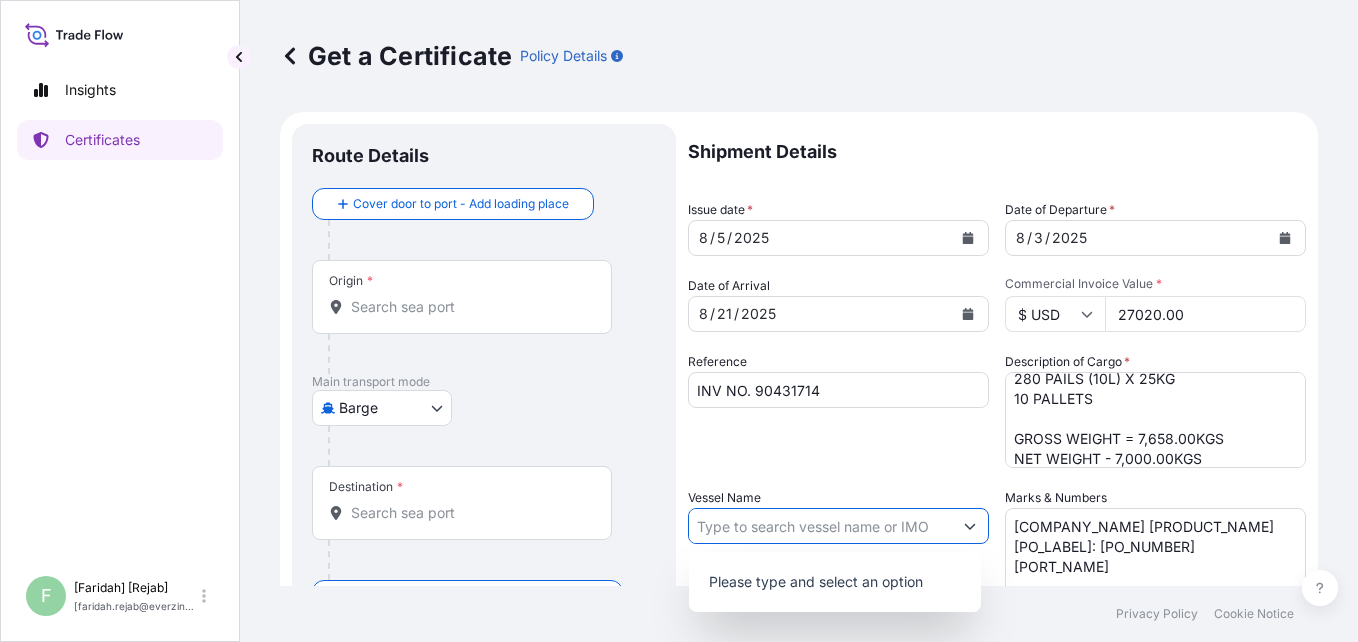 click on "Vessel Name" at bounding box center [820, 526] 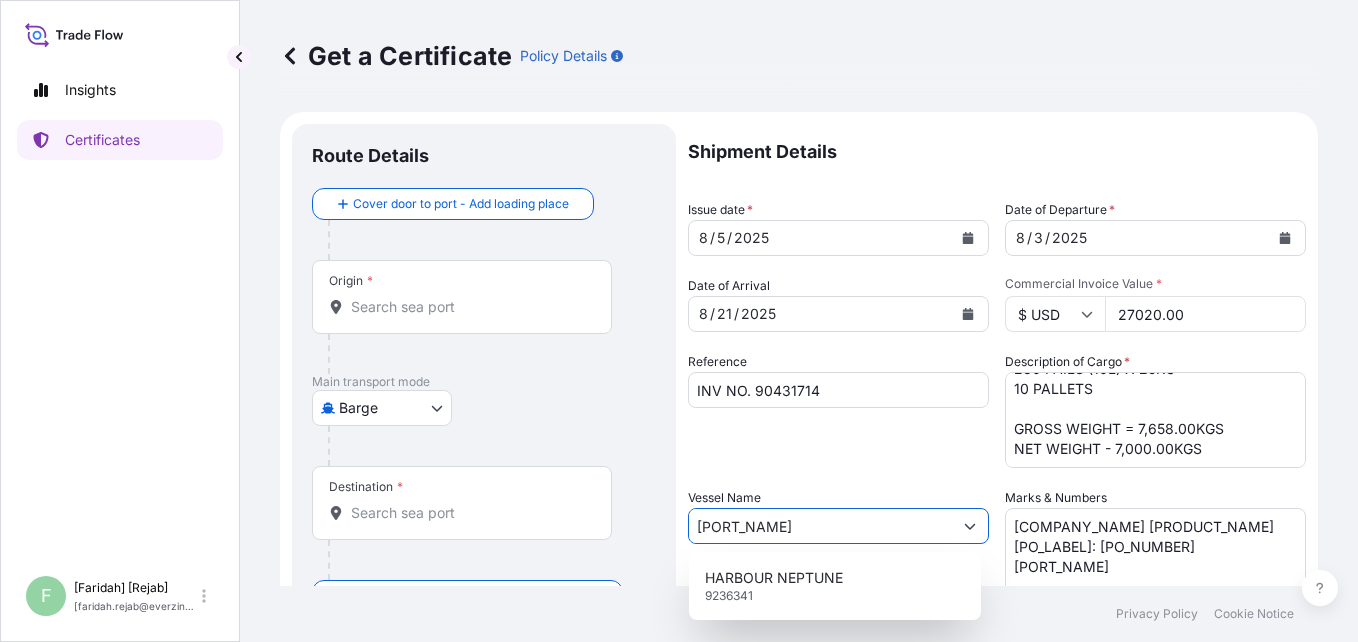 scroll, scrollTop: 32, scrollLeft: 0, axis: vertical 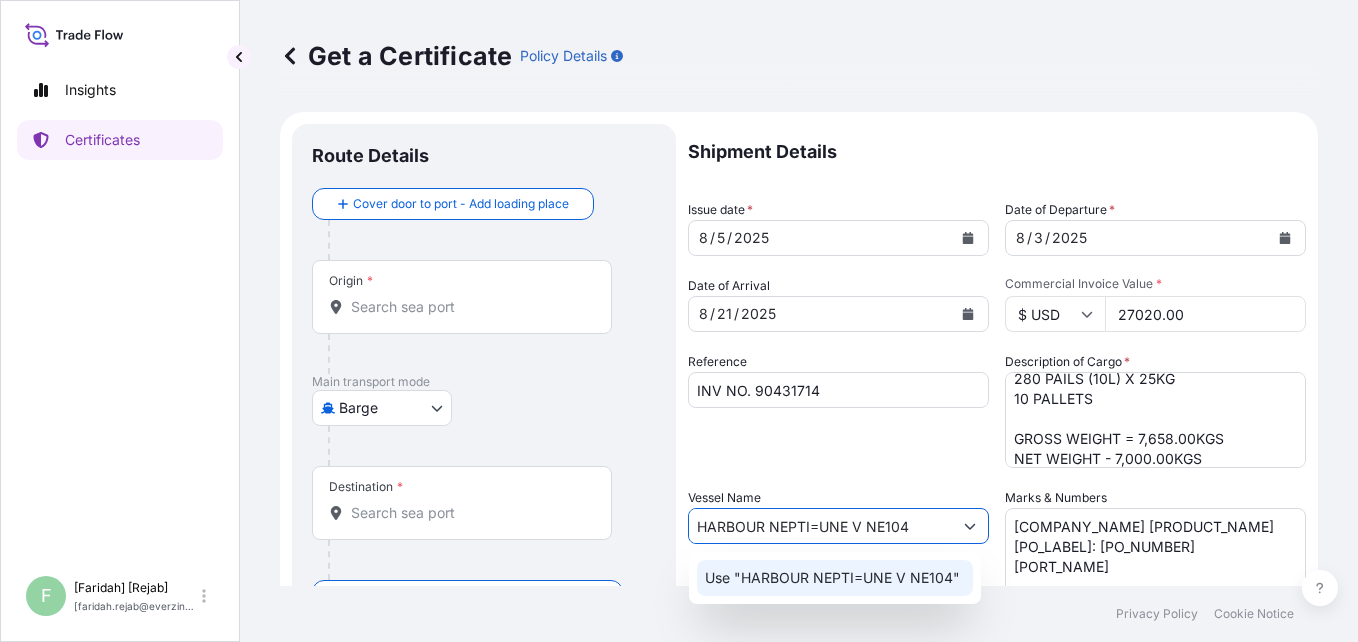 click on "Use "HARBOUR NEPTI=UNE V NE104"" 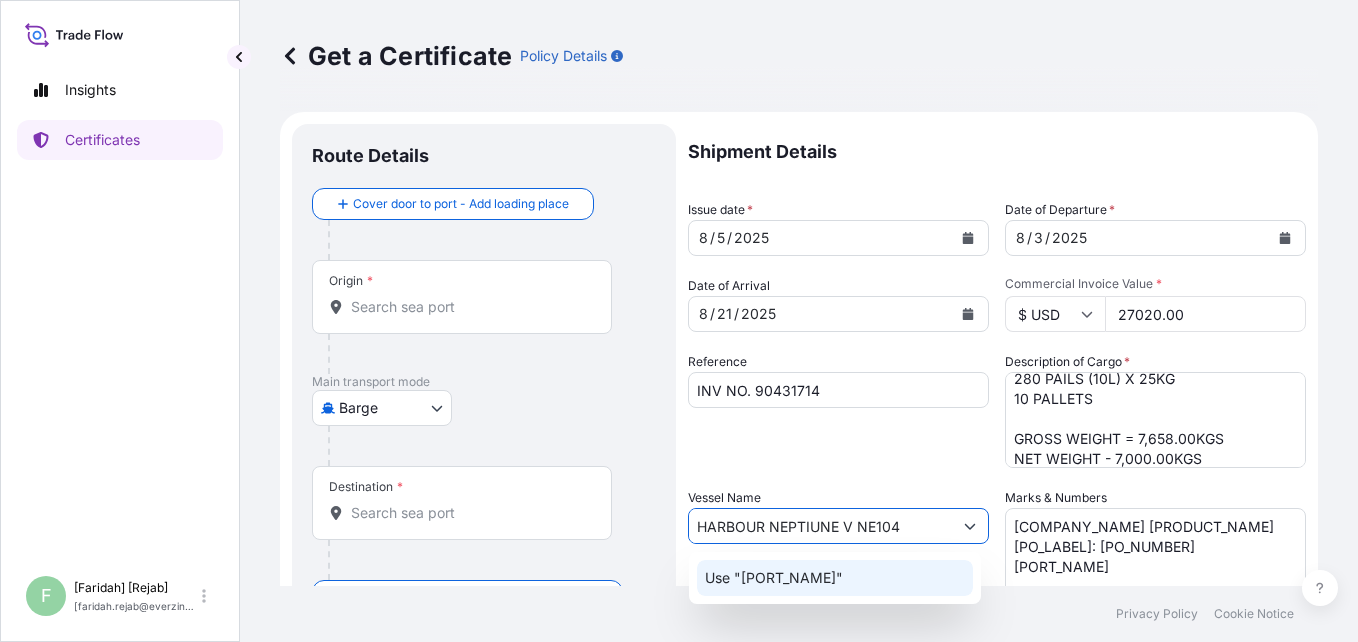 click on "Use "[PORT_NAME]"" 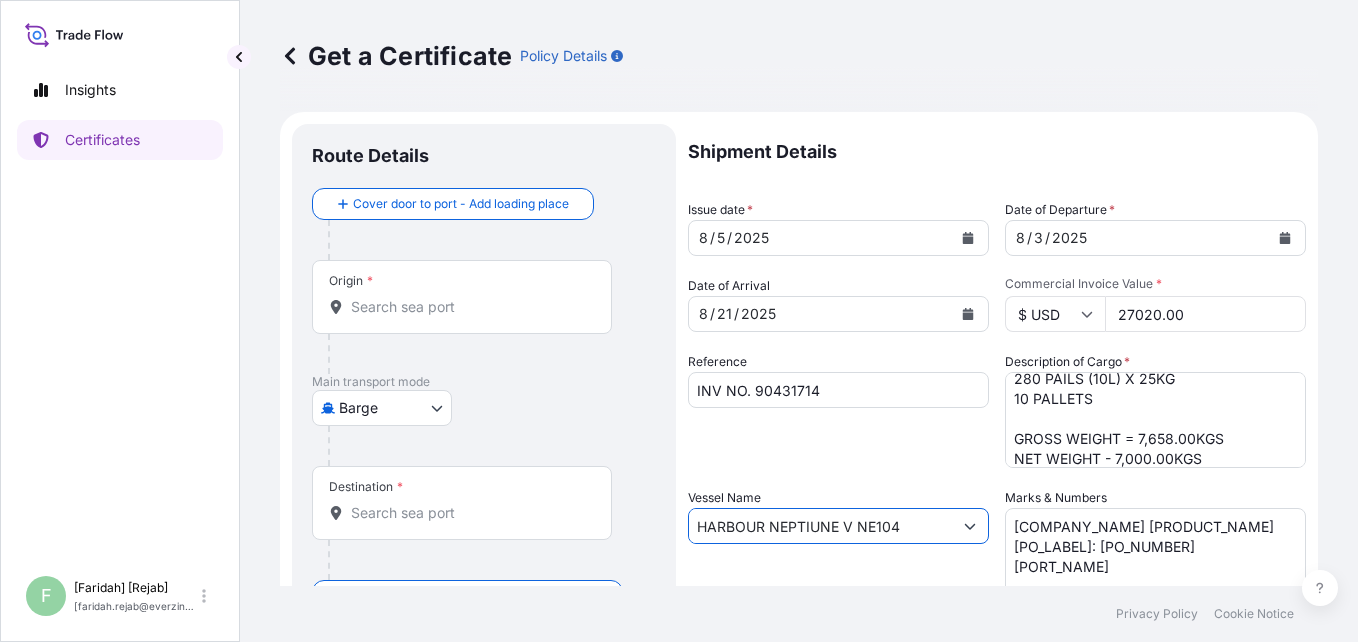 scroll, scrollTop: 407, scrollLeft: 0, axis: vertical 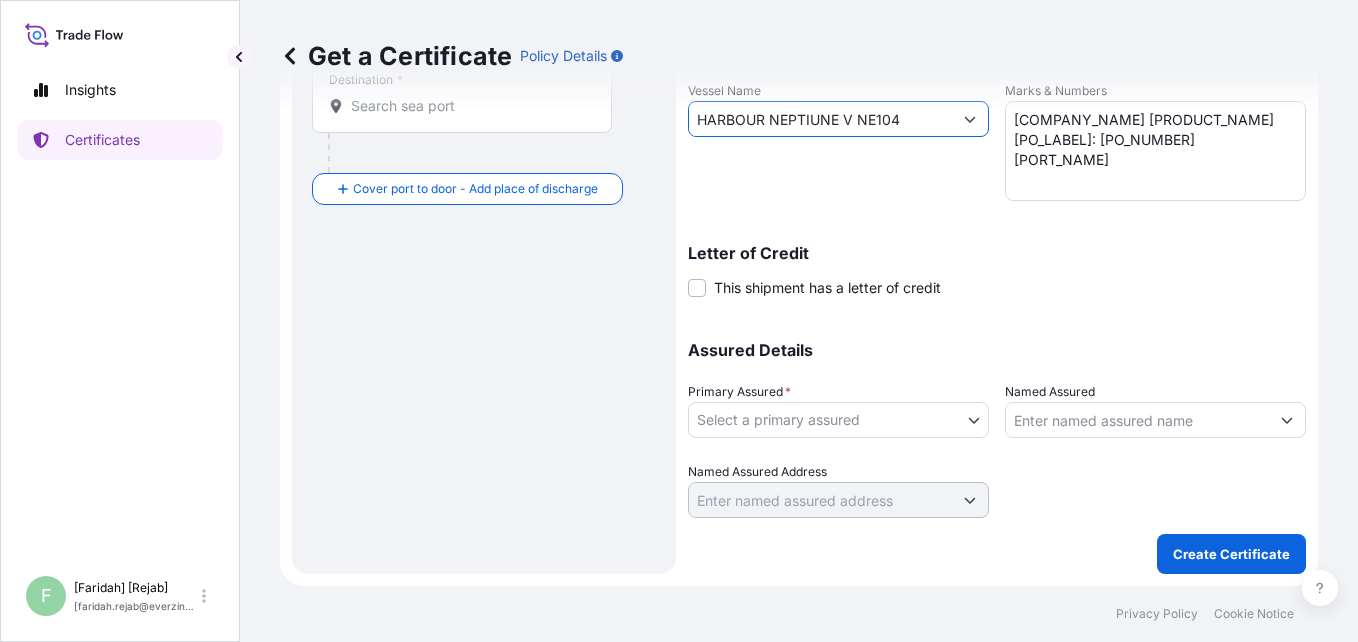 type on "HARBOUR NEPTIUNE V NE104" 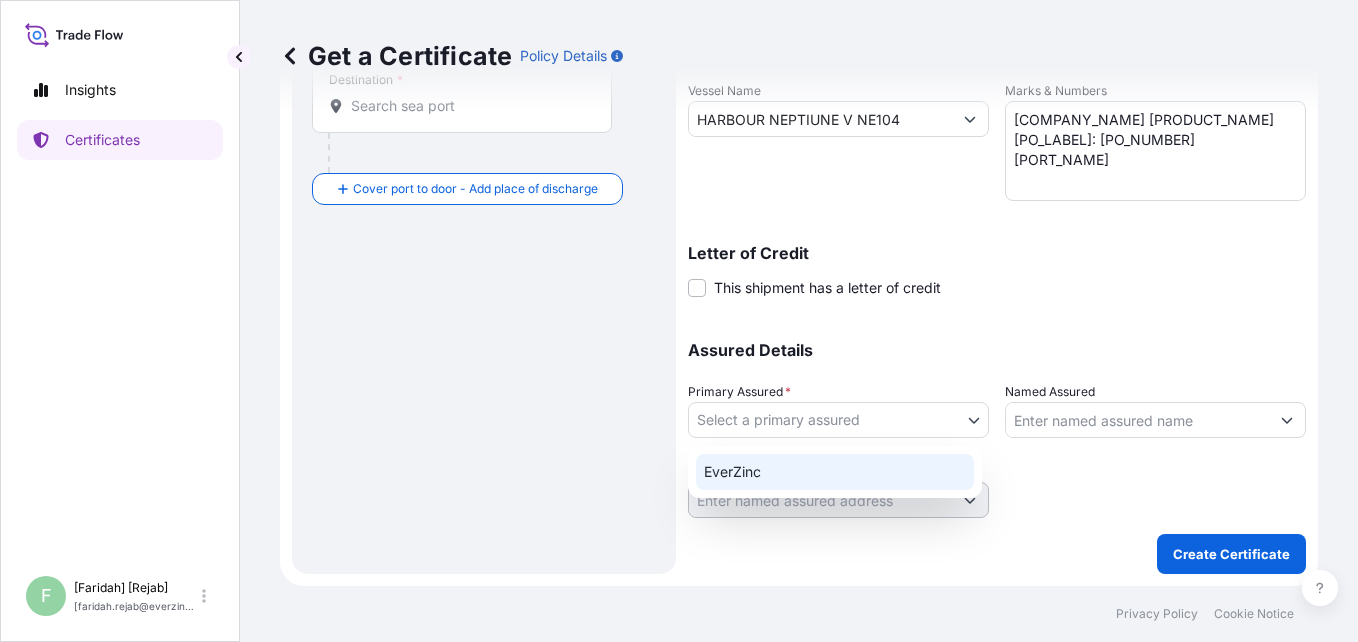click on "EverZinc" at bounding box center [835, 472] 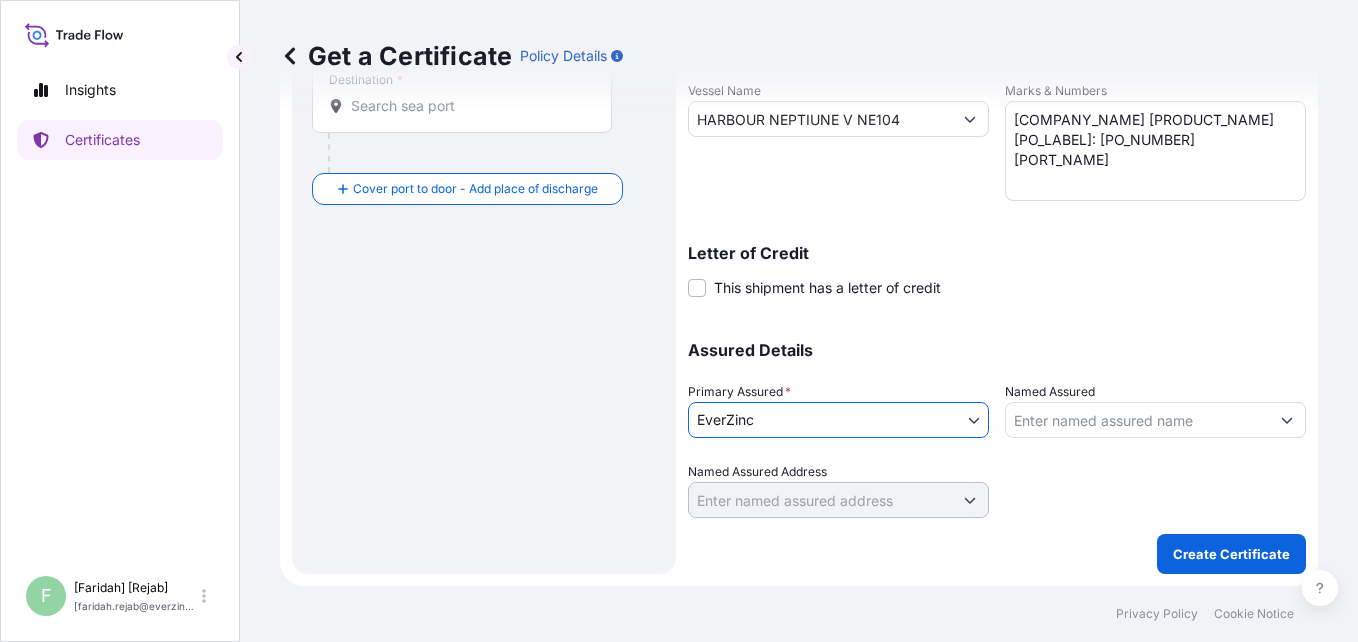 scroll, scrollTop: 0, scrollLeft: 0, axis: both 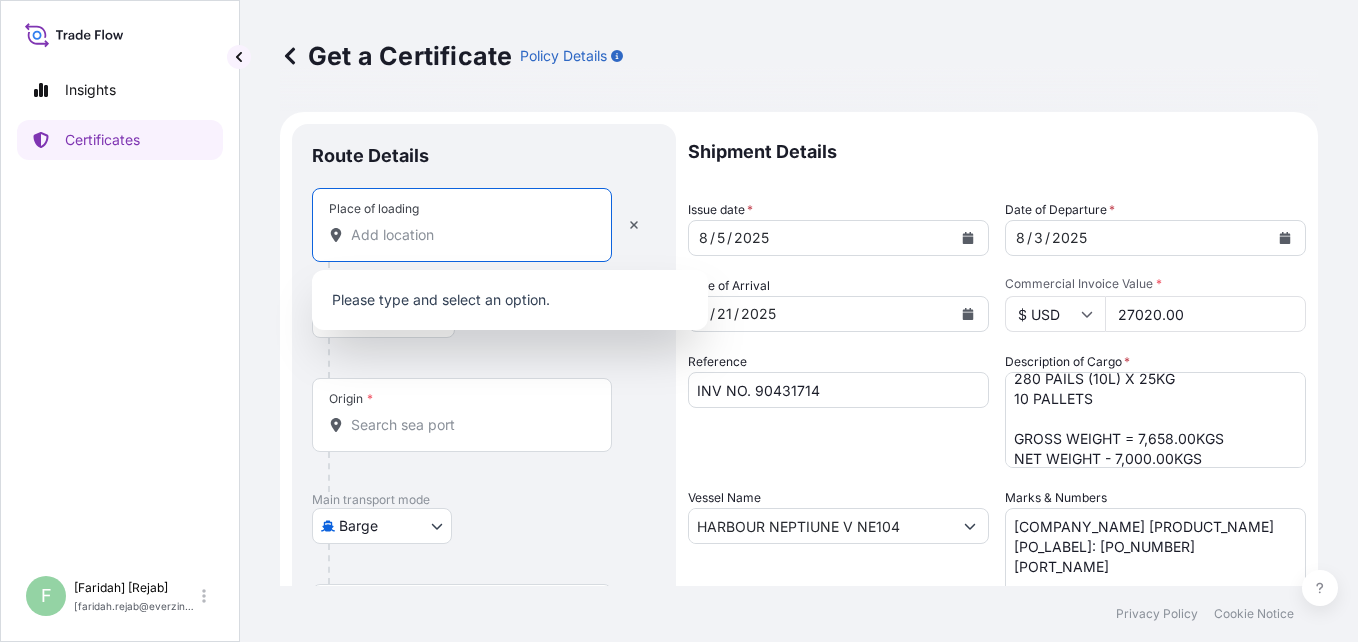 click on "Place of loading" at bounding box center (469, 235) 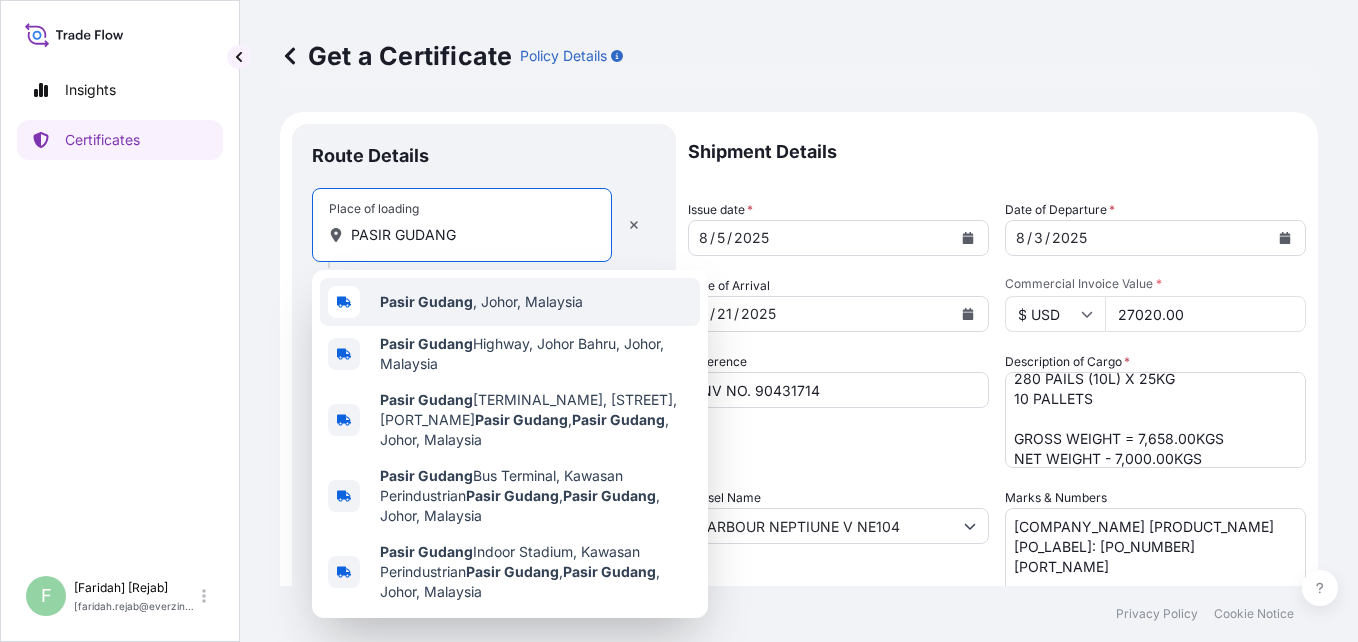 click on "Pasir Gudang" at bounding box center [426, 301] 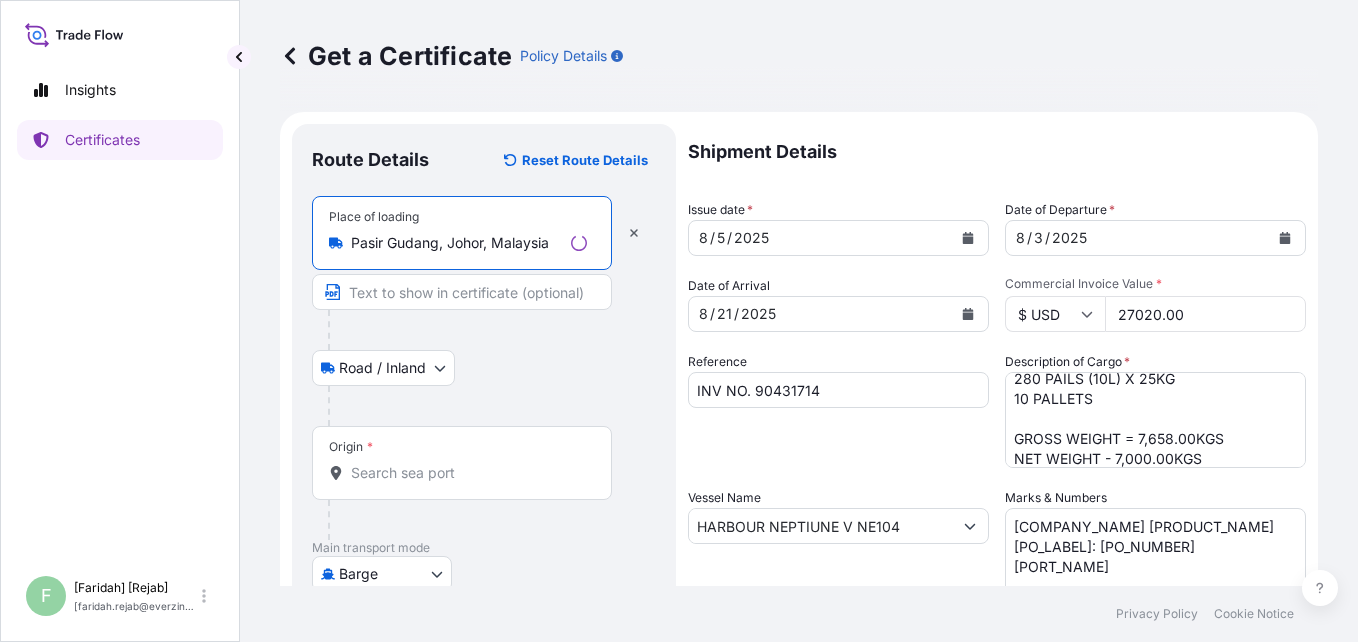 type on "Pasir Gudang, Johor, Malaysia" 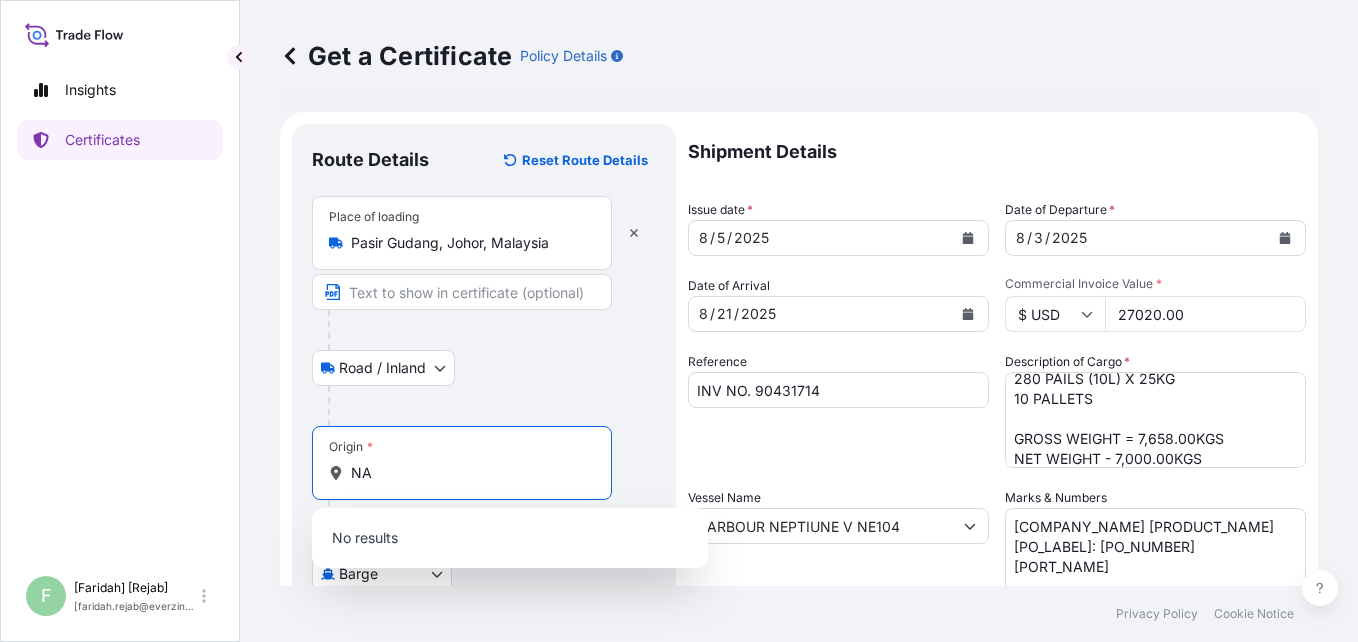 type on "N" 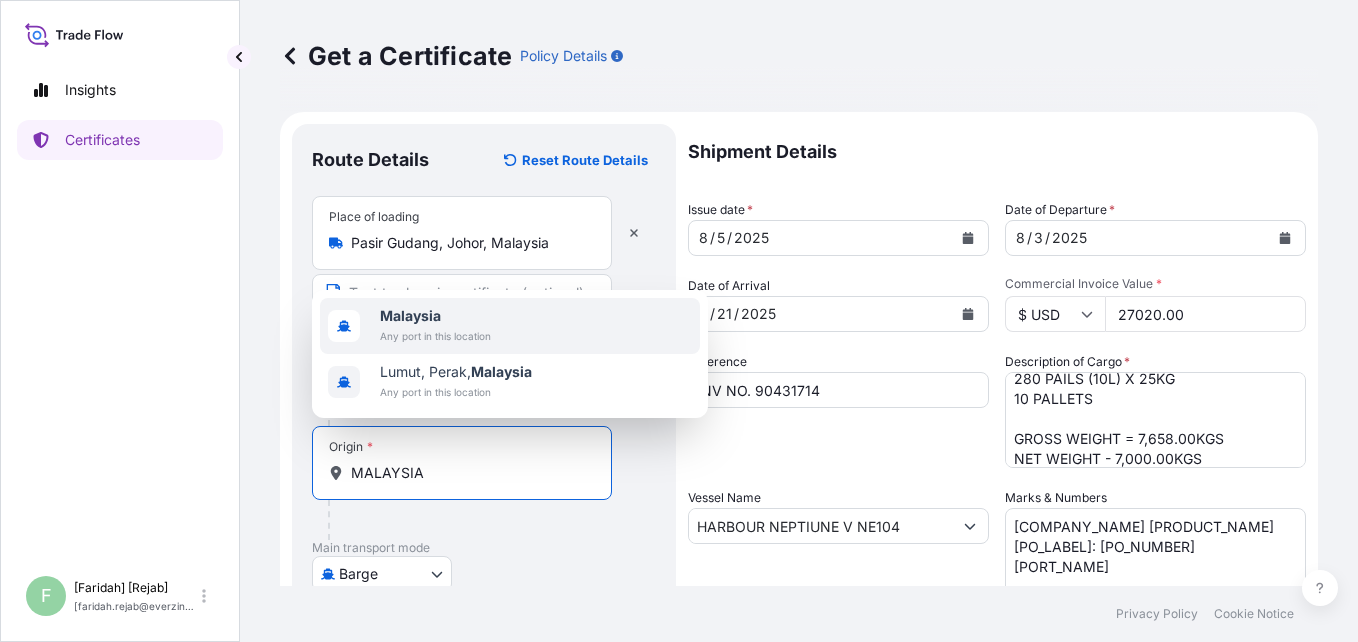 click on "Malaysia" at bounding box center (410, 315) 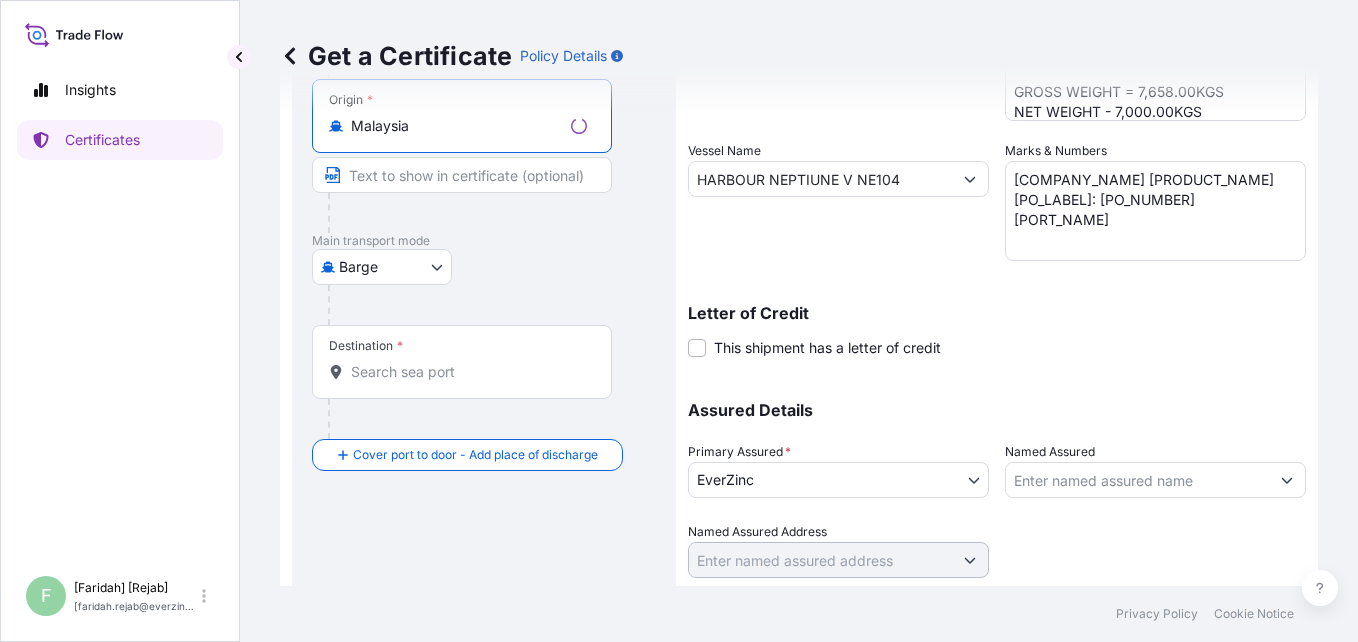 scroll, scrollTop: 407, scrollLeft: 0, axis: vertical 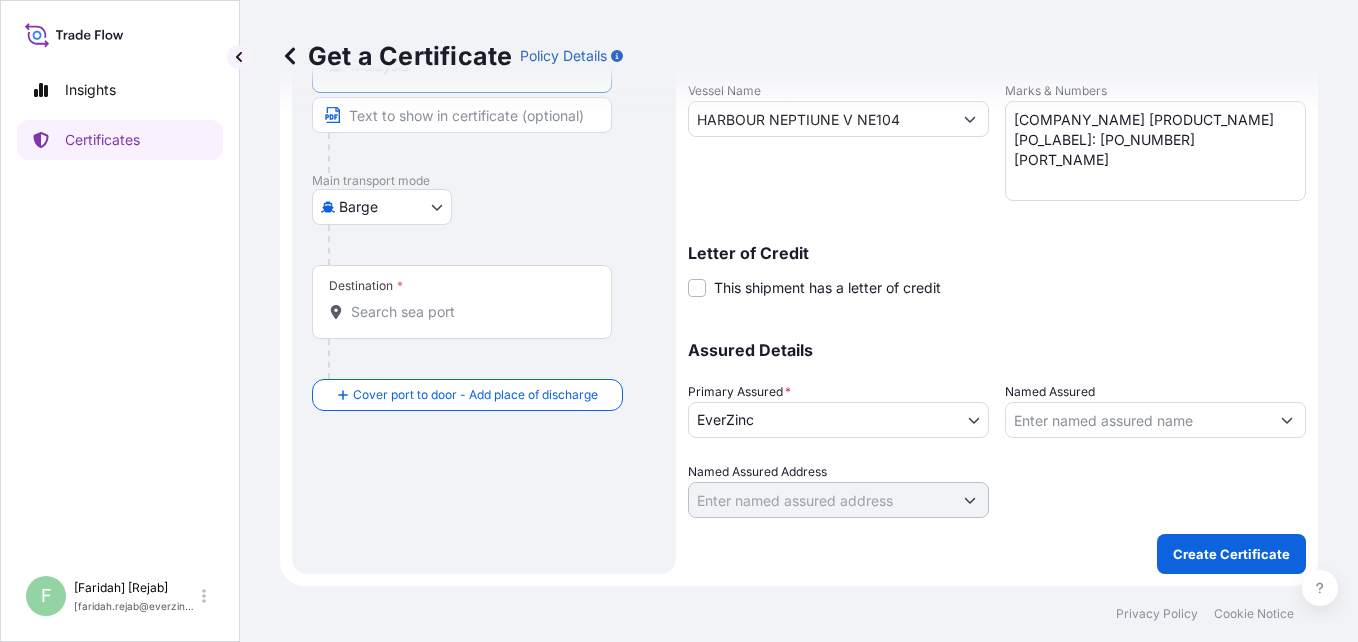 type on "Malaysia" 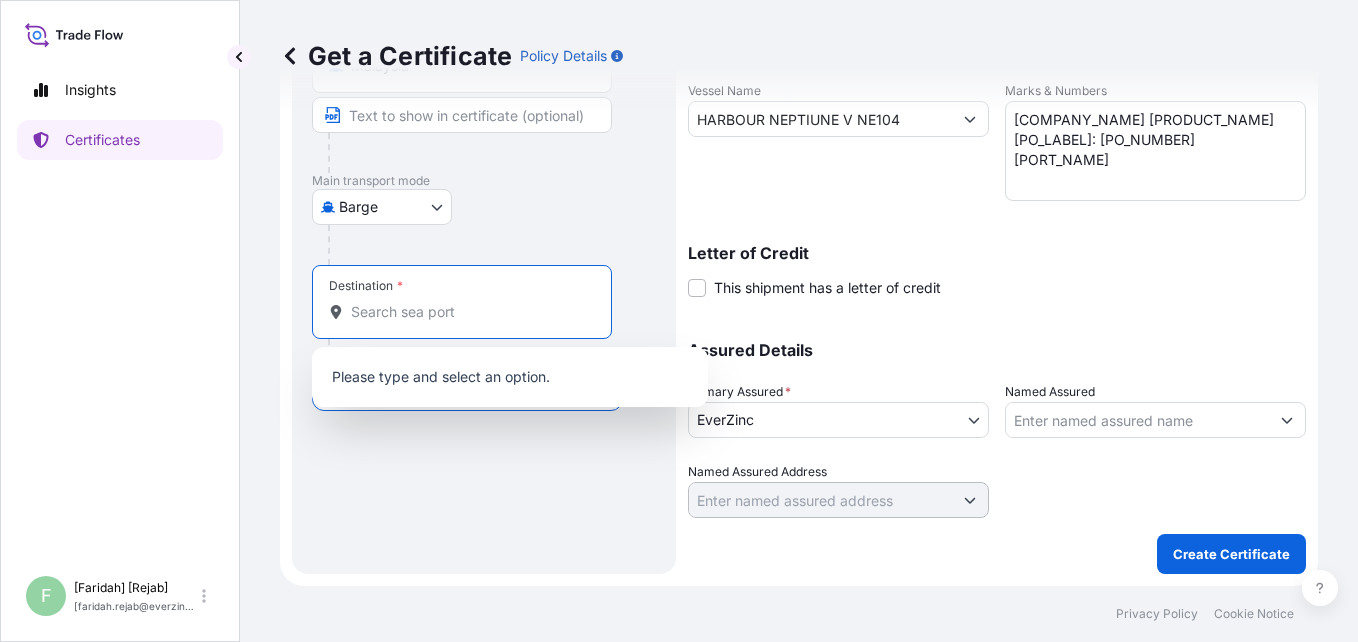 click on "Destination *" at bounding box center [469, 312] 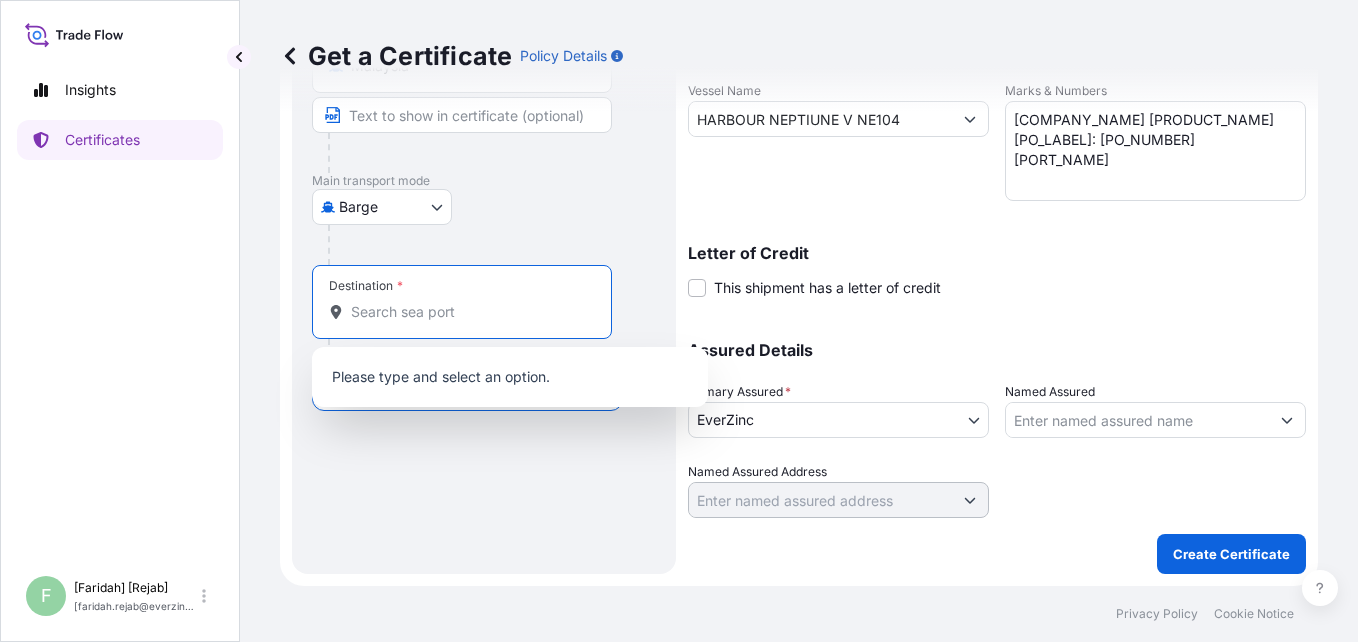 click on "2 options available. 0 options available. 2 options available. 0 options available.
Insights Certificates F [Faridah] [Rejab] [faridah.rejab@everzinc.com] Get a Certificate Policy Details Route Details Reset Route Details Place of loading [Pasir Gudang], [Johor], [Malaysia] Road / Inland Road / Inland Origin * [Malaysia] Main transport mode Barge Air Barge Exhibition Road Mail / Parcel Post Ocean Vessel Destination * Cover port to door - Add place of discharge Road / Inland Road / Inland Place of Discharge Shipment Details Issue date * 8 / 5 / 2025 Date of Departure * 8 / 3 / 2025 Date of Arrival 8 / 21 / 2025 Commodity Zinc Dust, Zinc Oxide, Zinc Metal,  Zinc Fines & Zinc Coproducts Packing Category Commercial Invoice Value    * $ USD 27020.00 Reference INV NO. 90431714 Description of Cargo * ZINC METAL PIGMENT SUPERFINE EP
280 PAILS (10L) X 25KG
10 PALLETS
GROSS WEIGHT = 7,658.00KGS
NET WEIGHT - 7,000.00KGS Vessel Name HARBOUR NEPTIUNE V NE104 Marks & Numbers AKZO NOBEL POWDER
PO.NO.: 4515436971
CAT LAI PORT * *" at bounding box center (679, 321) 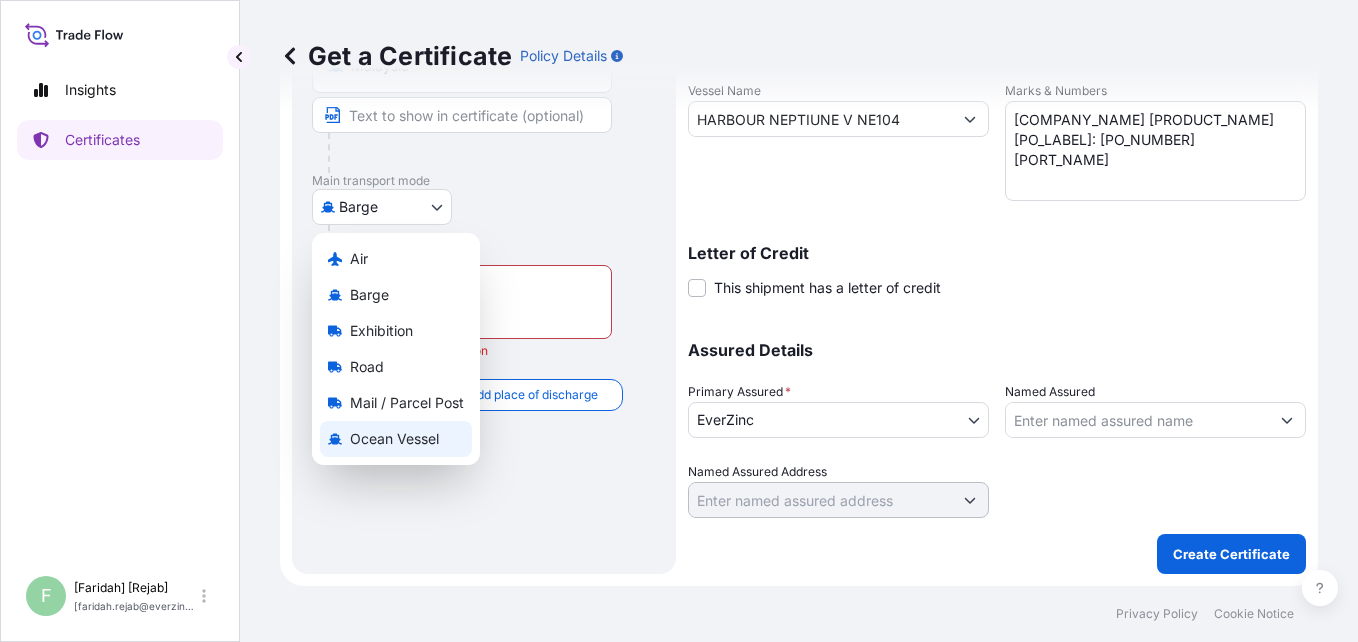 click on "Ocean Vessel" at bounding box center [394, 439] 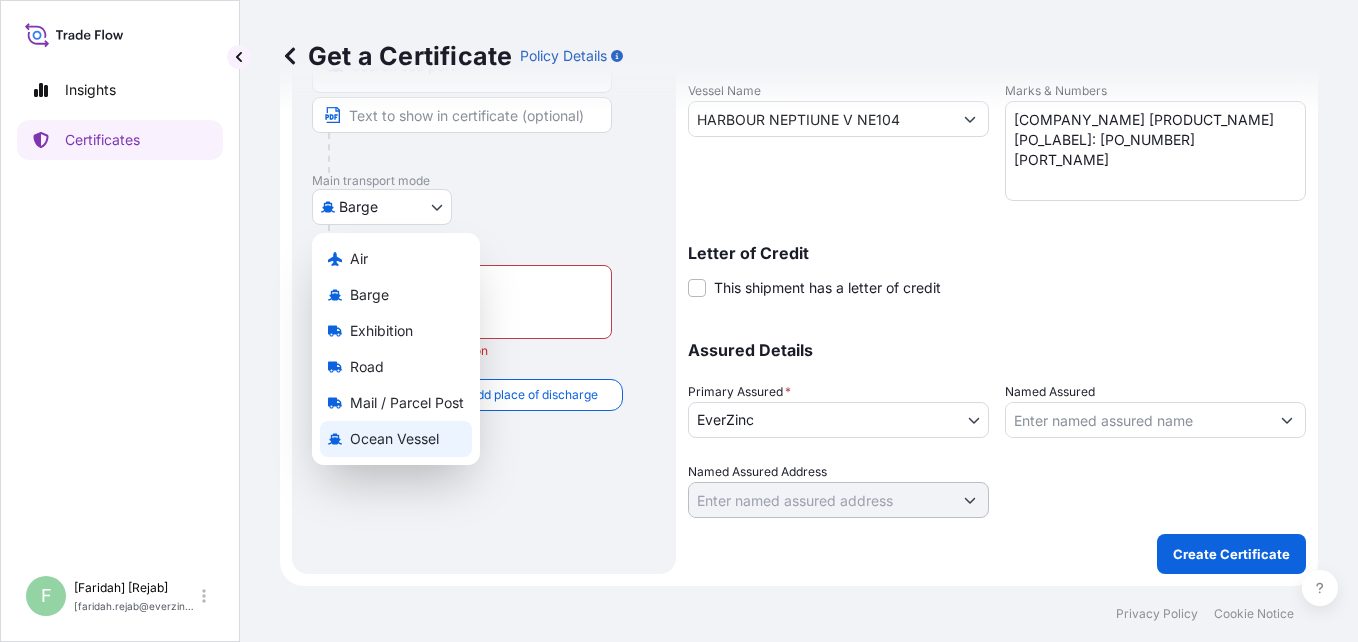 scroll, scrollTop: 367, scrollLeft: 0, axis: vertical 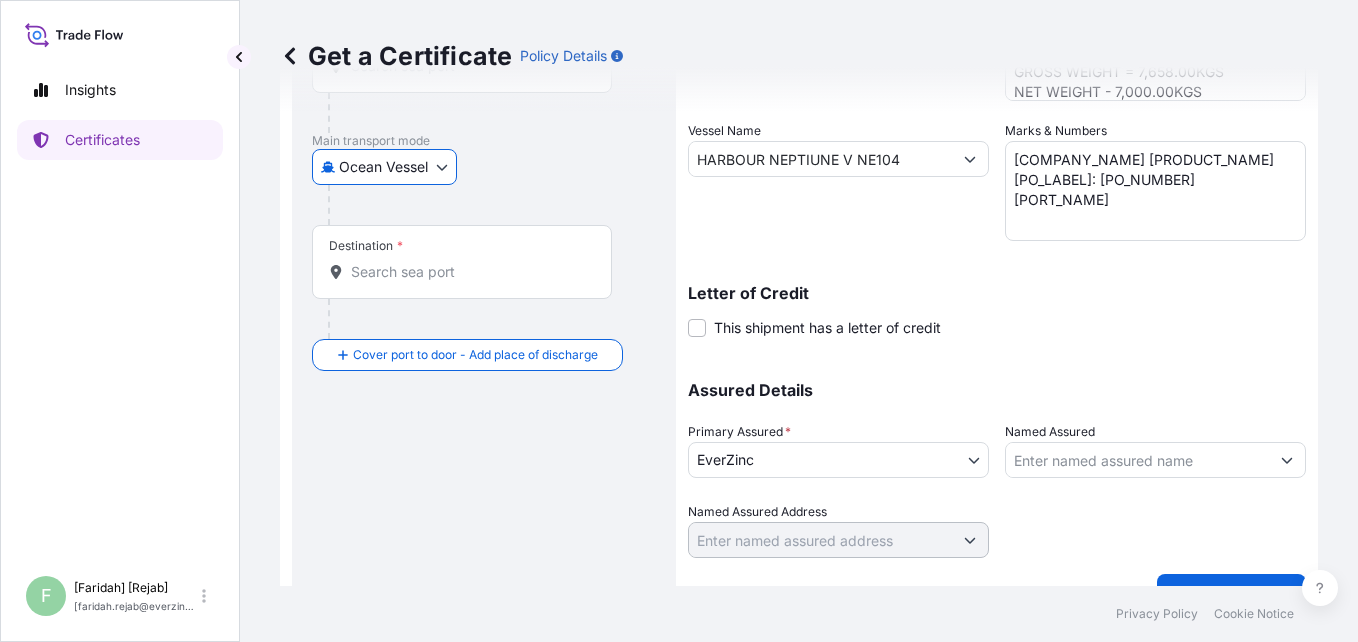 click on "Destination *" at bounding box center [469, 272] 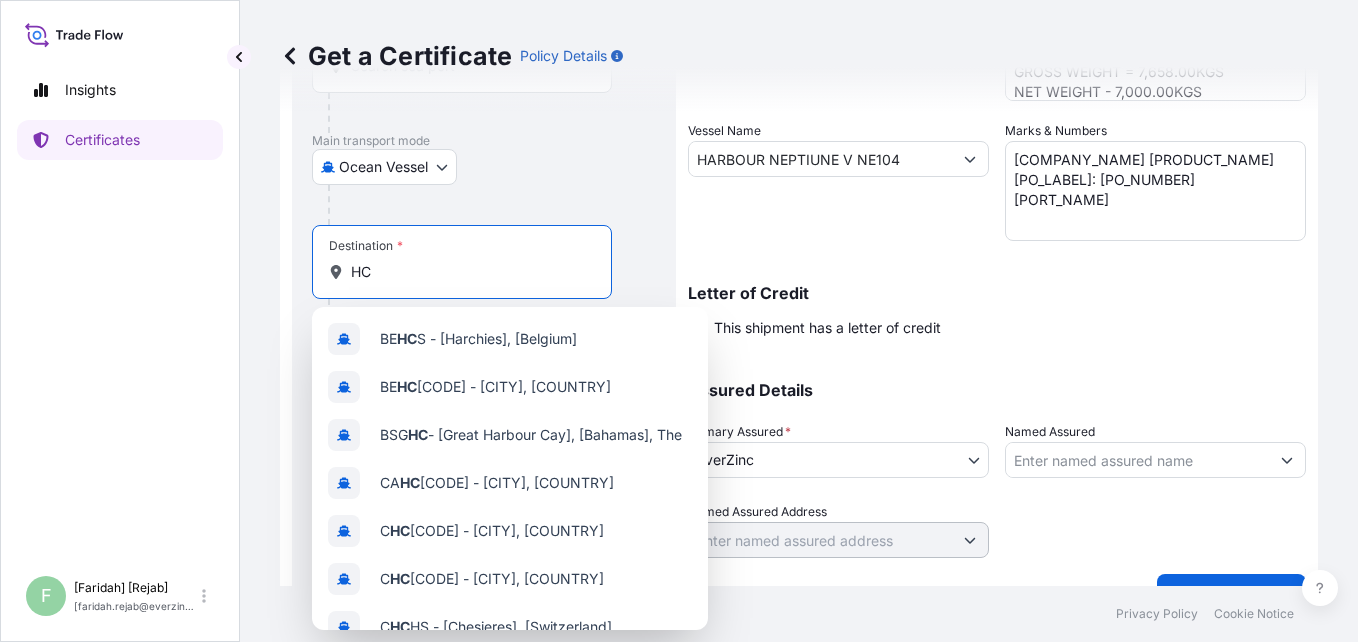 type on "H" 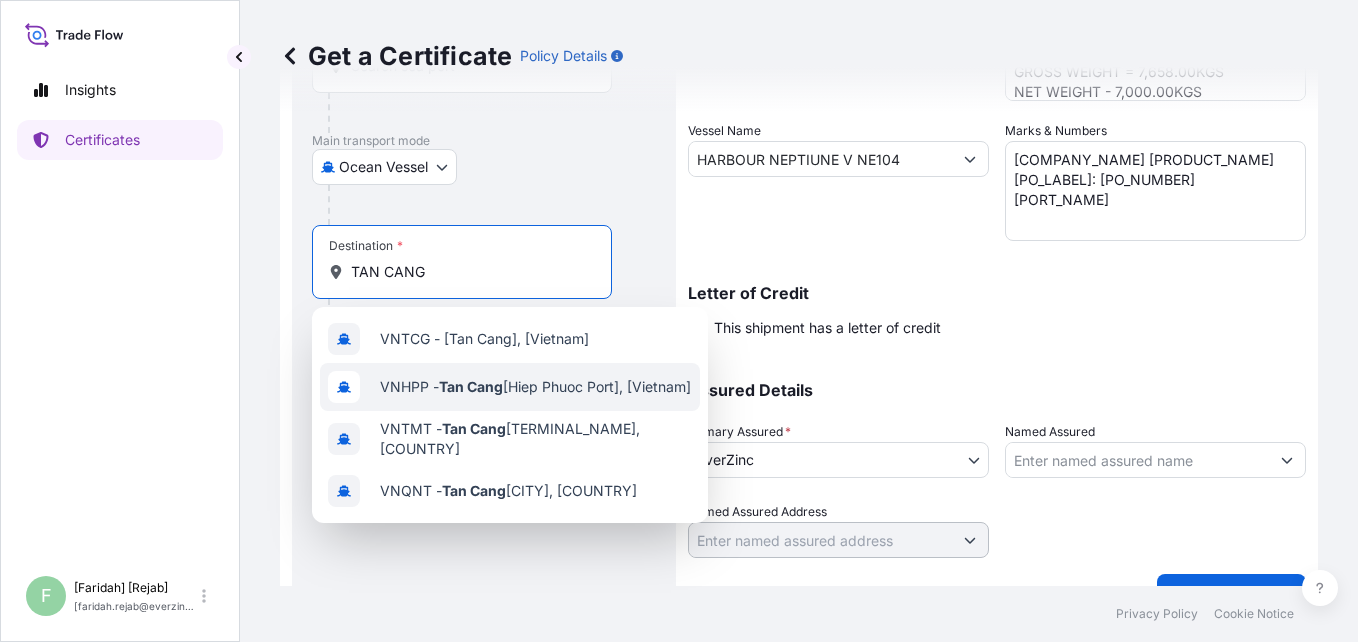click on "VNHPP -  [Tan Cang  Hiep Phuoc Port], [Vietnam]" at bounding box center [535, 387] 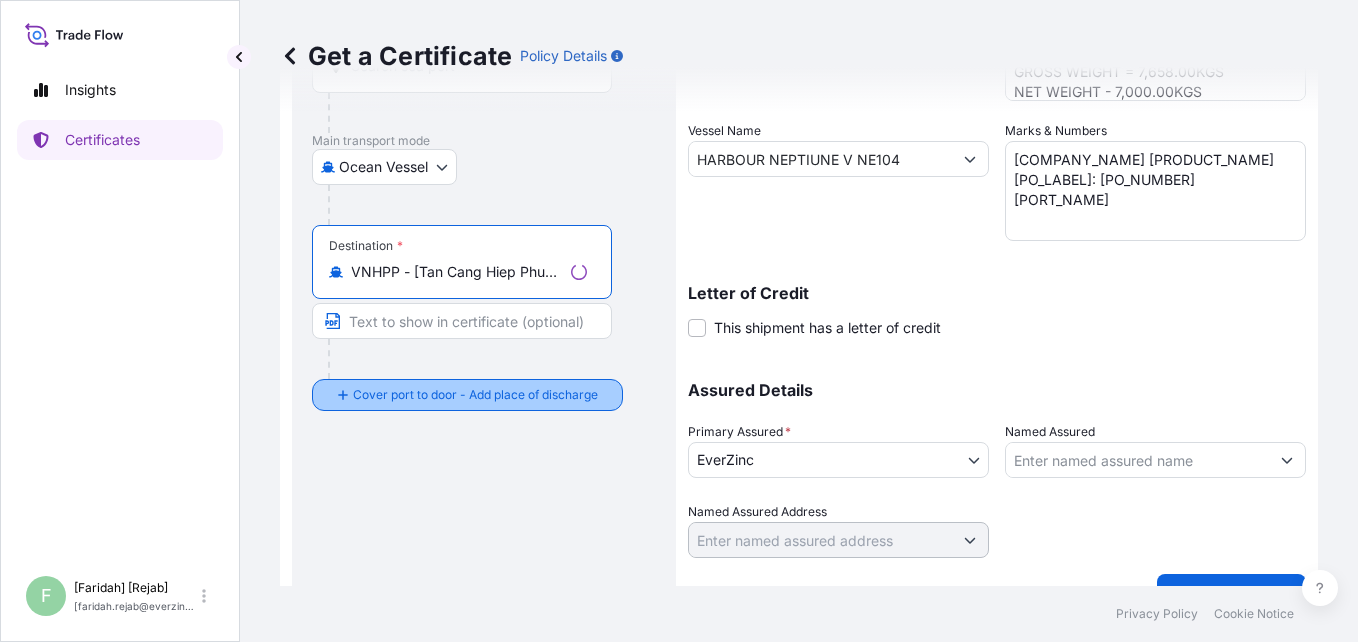type on "VNHPP - [Tan Cang Hiep Phuoc Port], [Vietnam]" 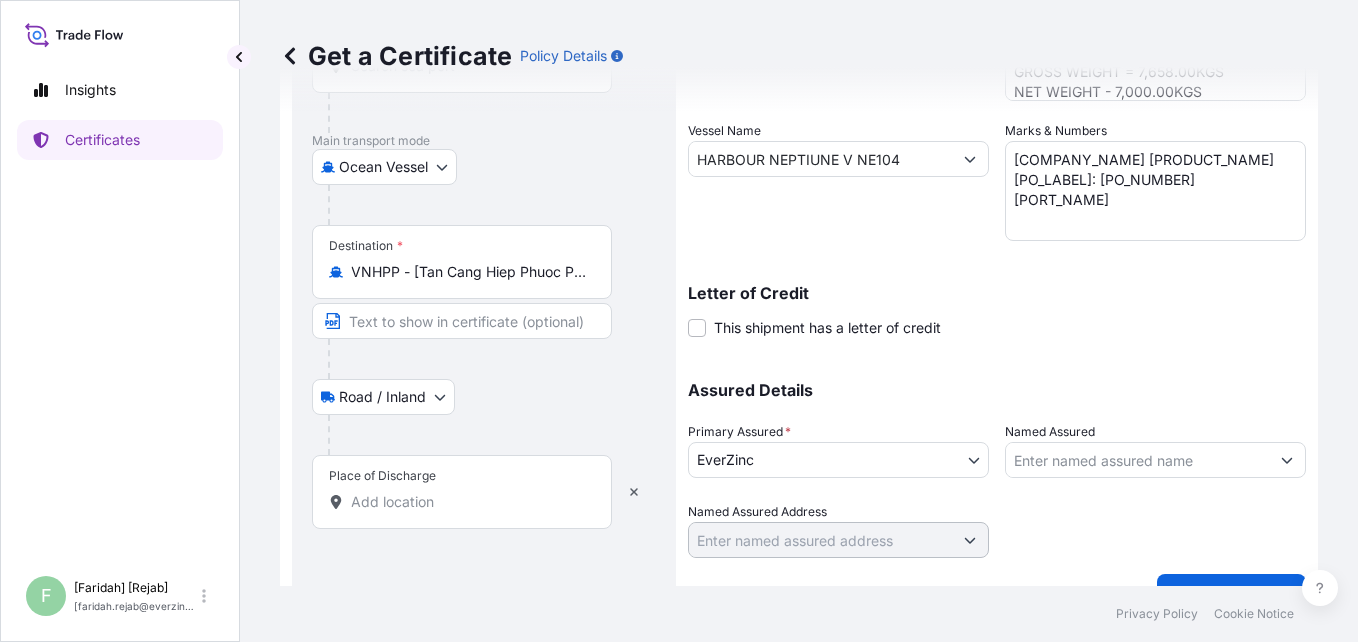 click on "Place of Discharge" at bounding box center (462, 492) 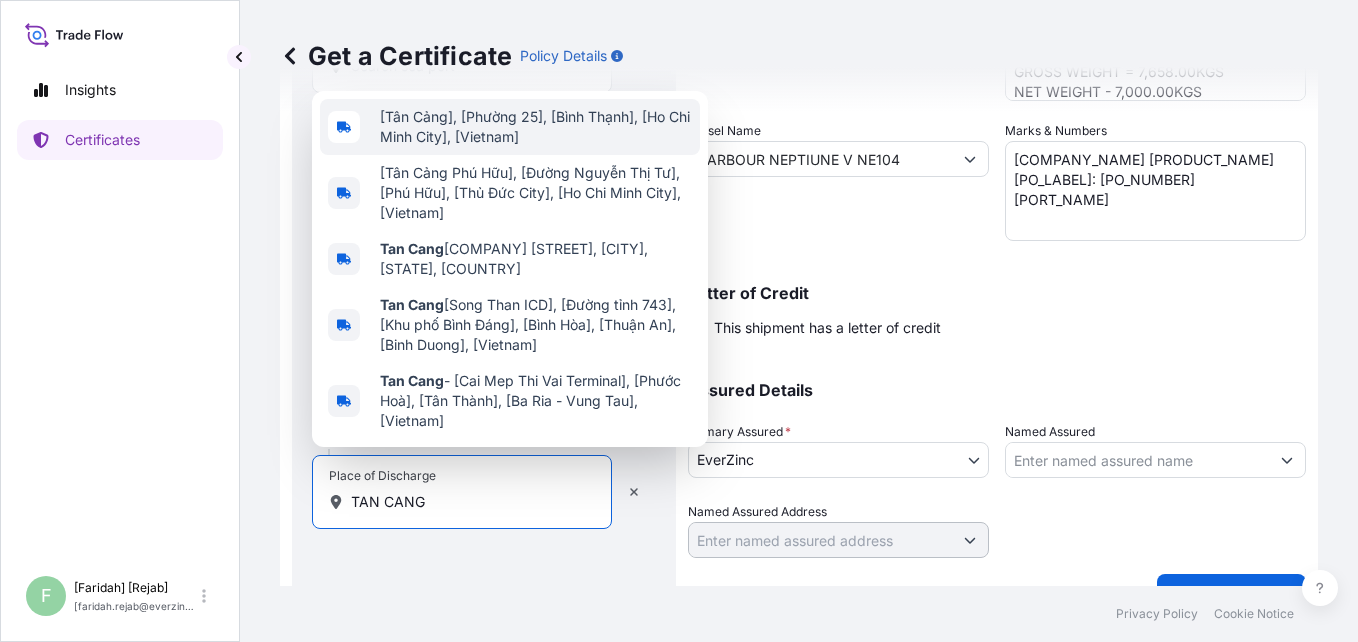 click on "[Tân Cảng], [Phường 25], [Bình Thạnh], [Ho Chi Minh City], [Vietnam]" at bounding box center [536, 127] 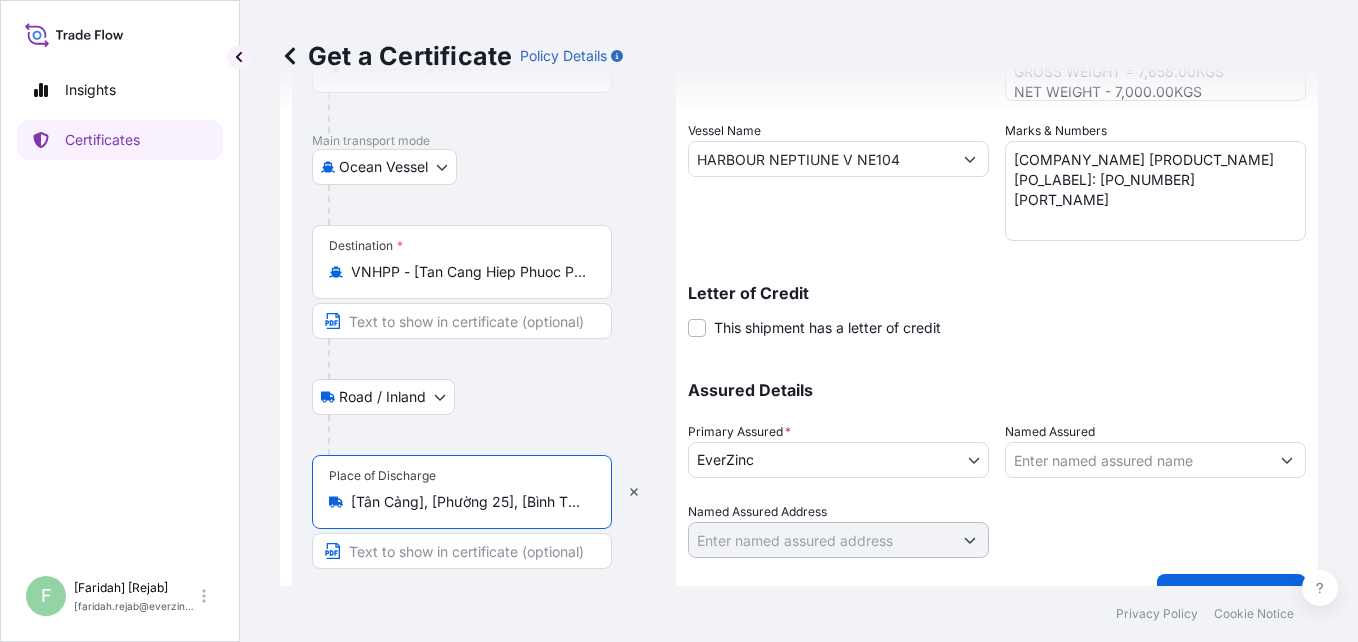 scroll, scrollTop: 407, scrollLeft: 0, axis: vertical 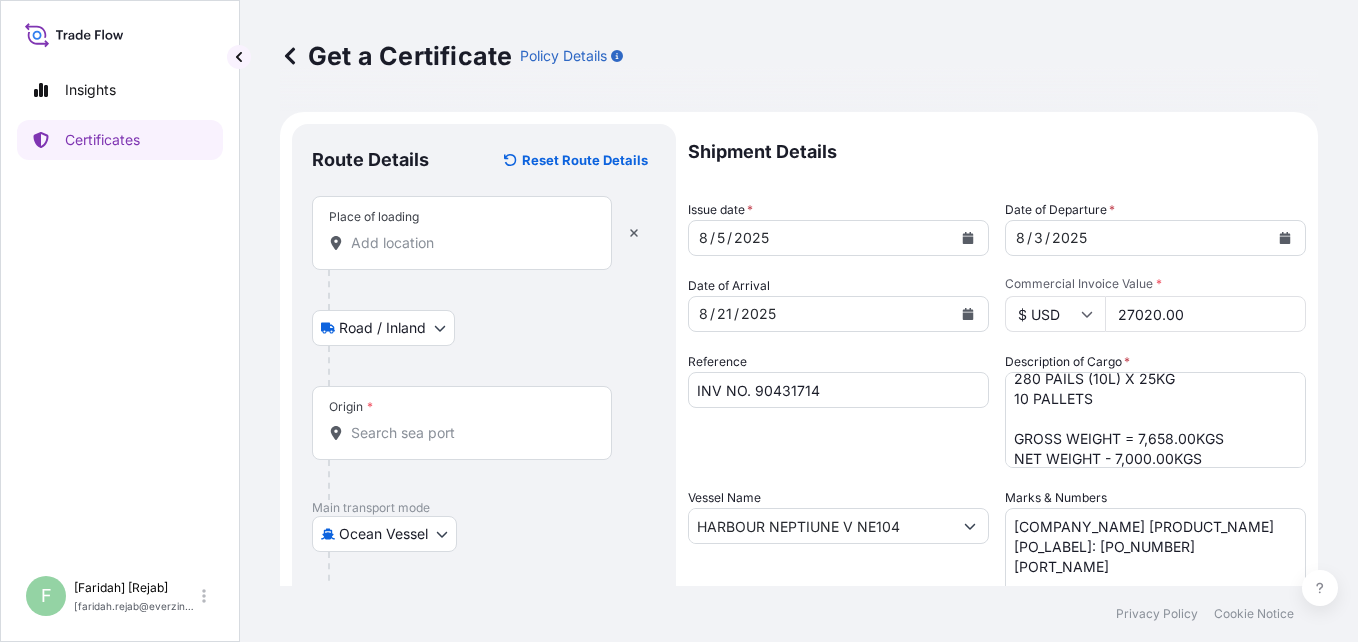 type on "[Tân Cảng], [Phường 25], [Bình Thạnh], [Ho Chi Minh City], [Vietnam]" 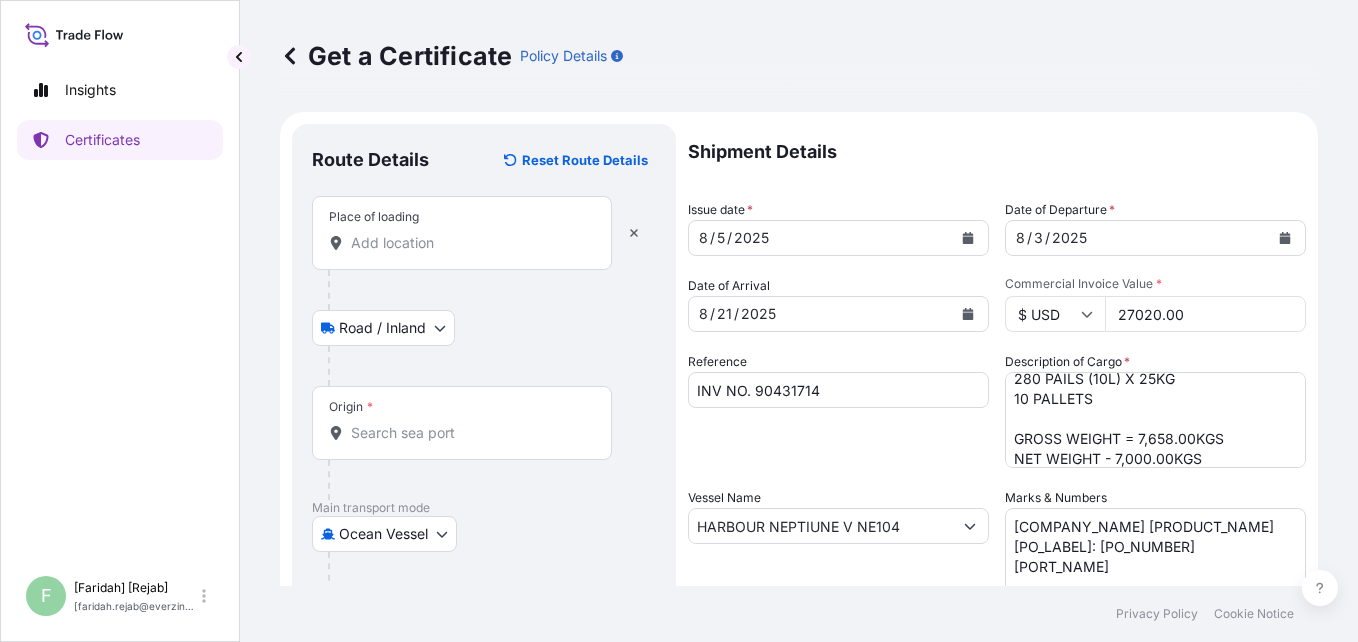 click on "Place of loading" at bounding box center [469, 243] 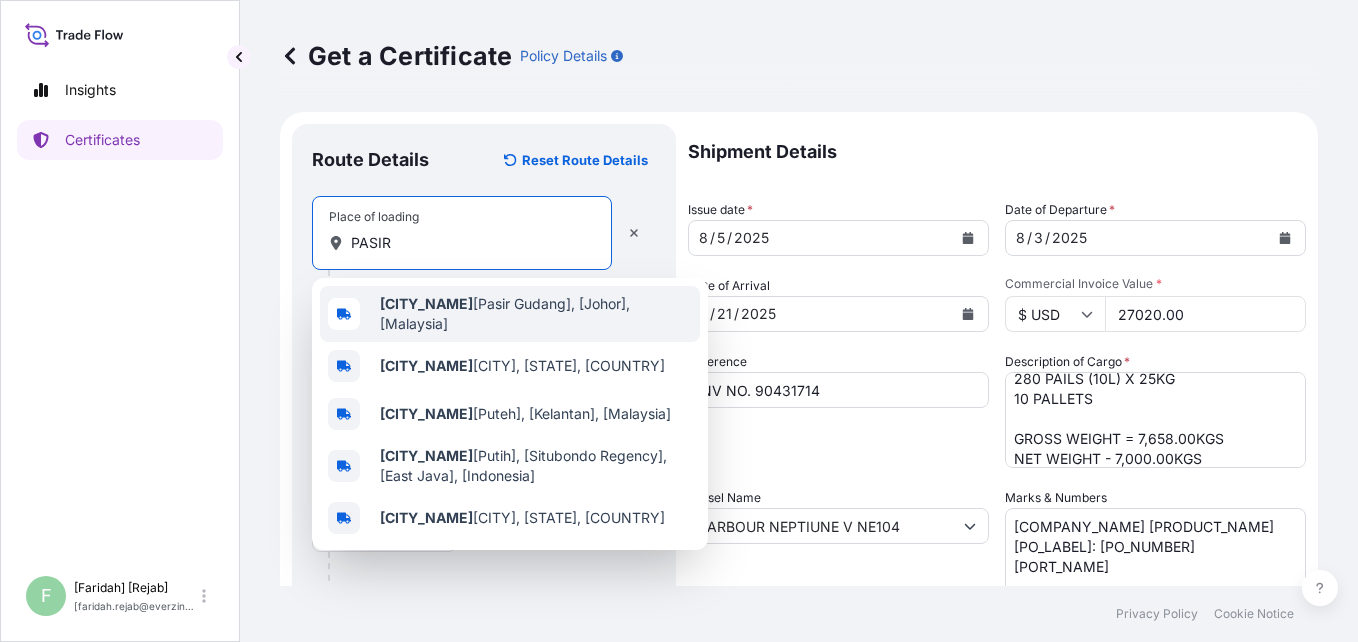 click on "[Pasir Gudang], [Johor], [Malaysia]" at bounding box center [536, 314] 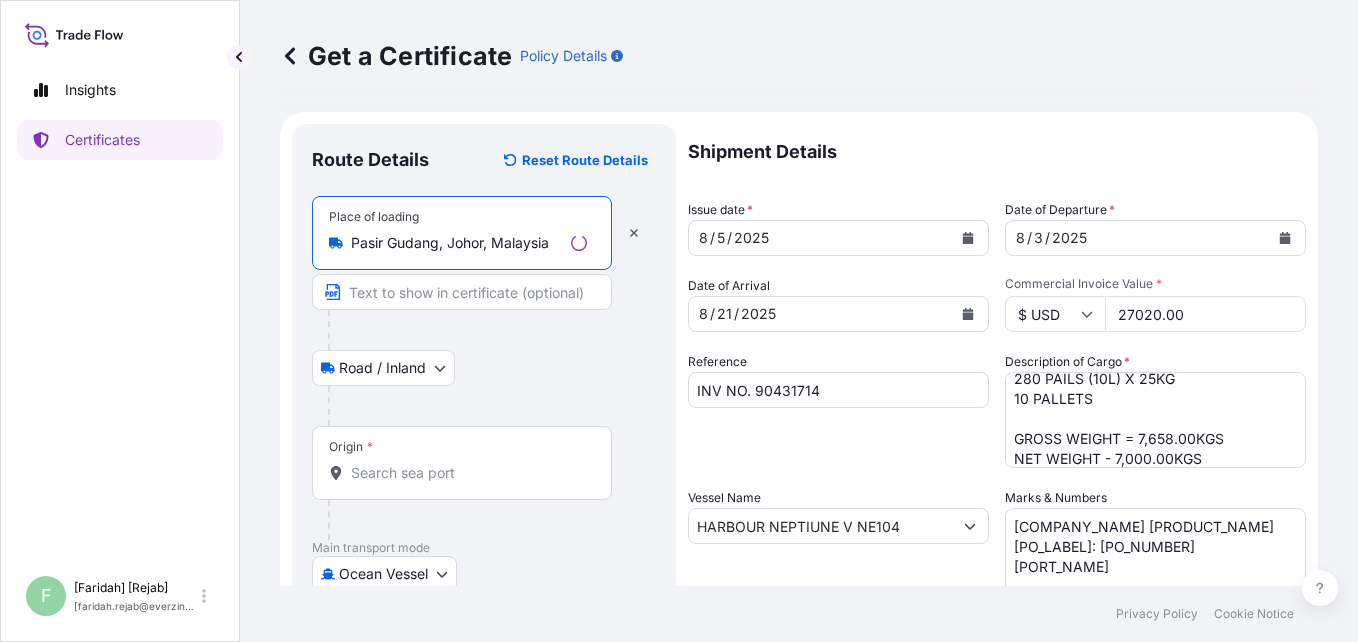 type on "Pasir Gudang, Johor, Malaysia" 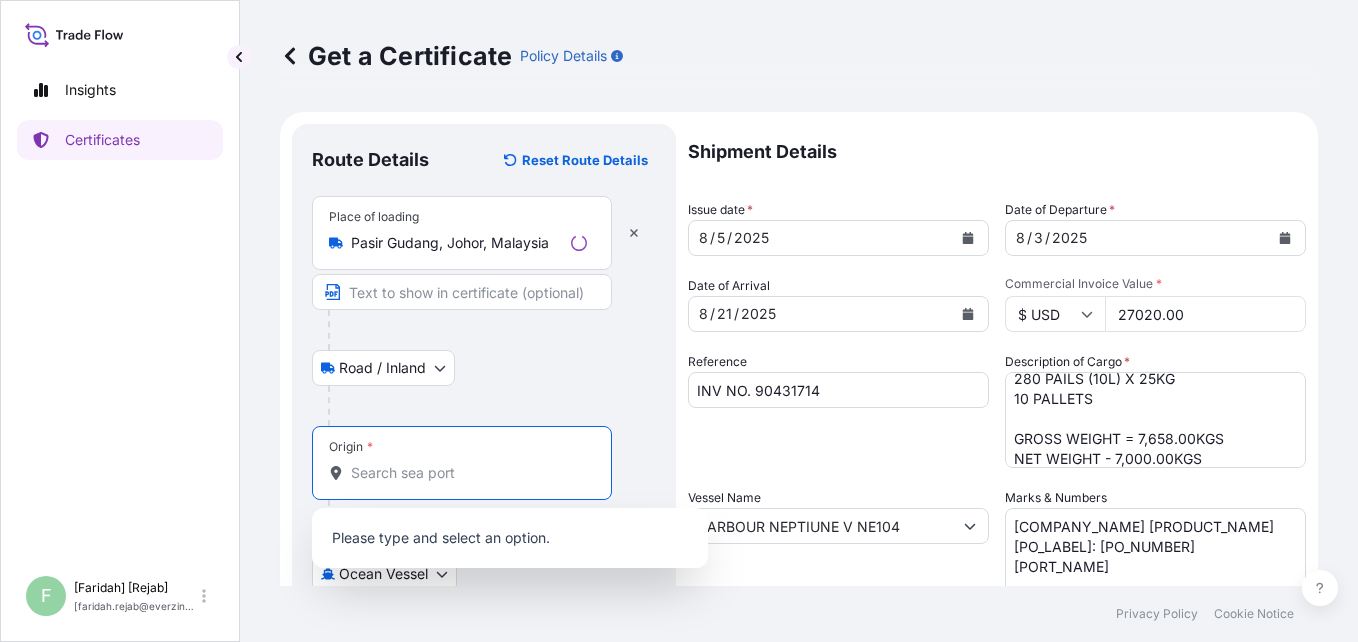 click on "Origin *" at bounding box center (469, 473) 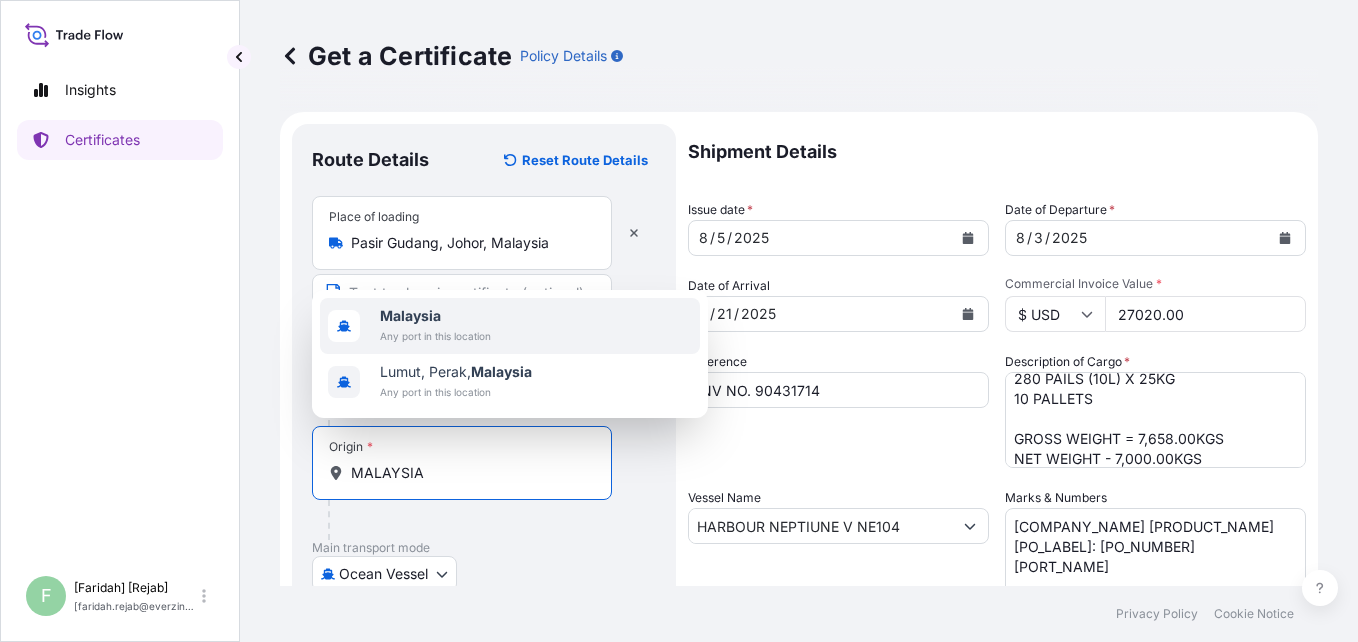click on "Malaysia" at bounding box center (410, 315) 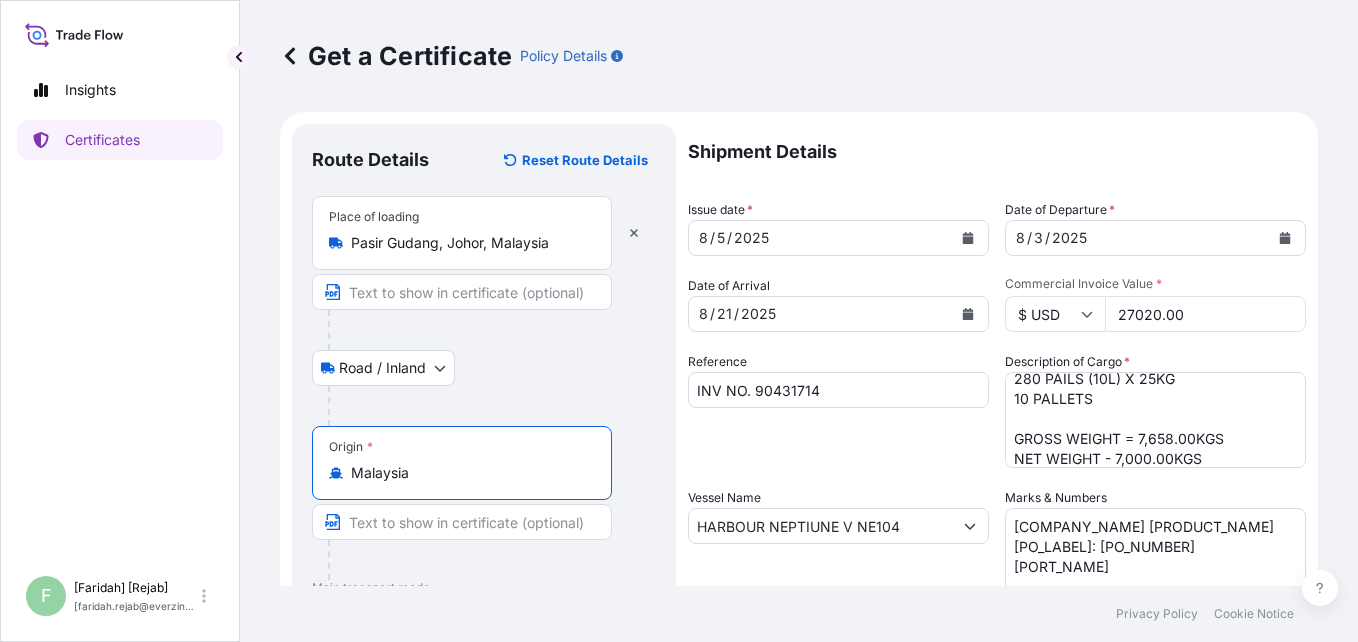 scroll, scrollTop: 462, scrollLeft: 0, axis: vertical 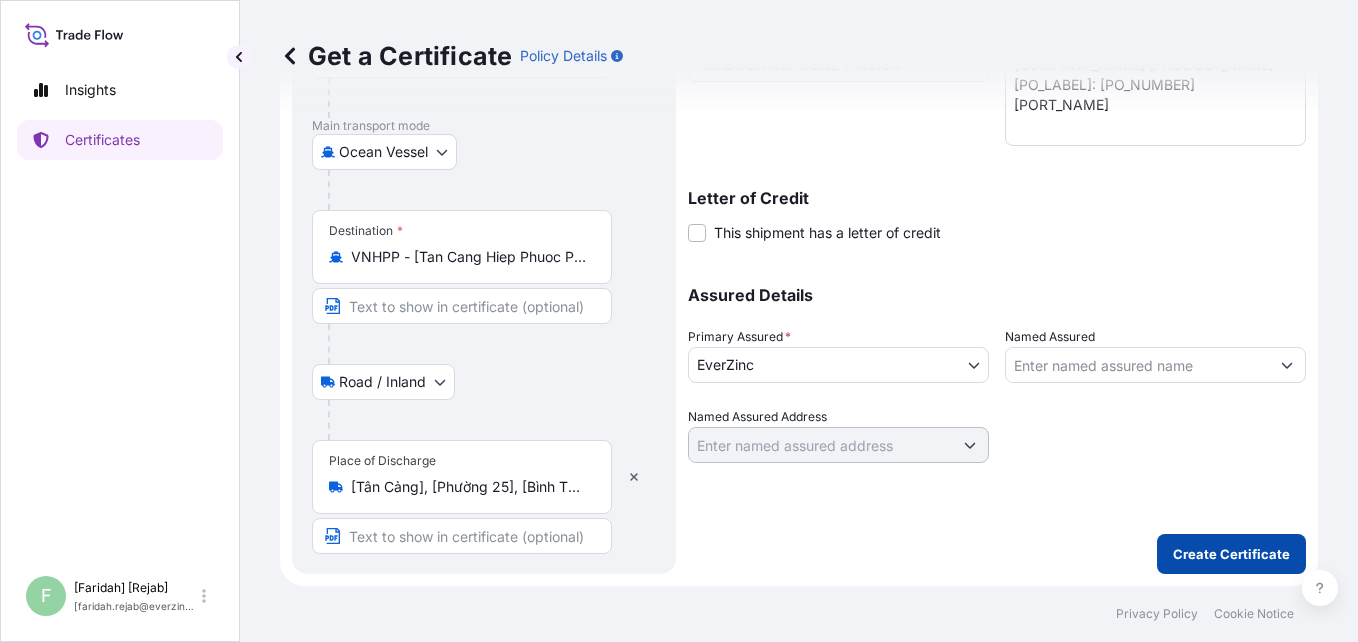 type on "Malaysia" 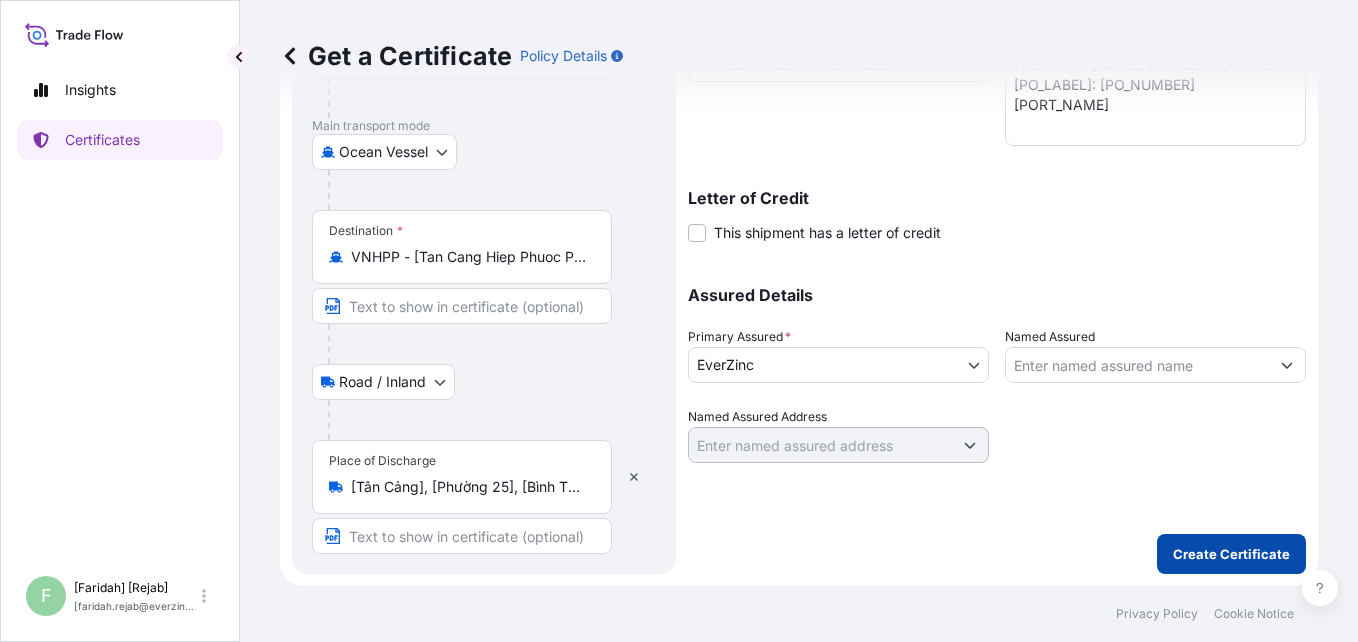 click on "Create Certificate" at bounding box center (1231, 554) 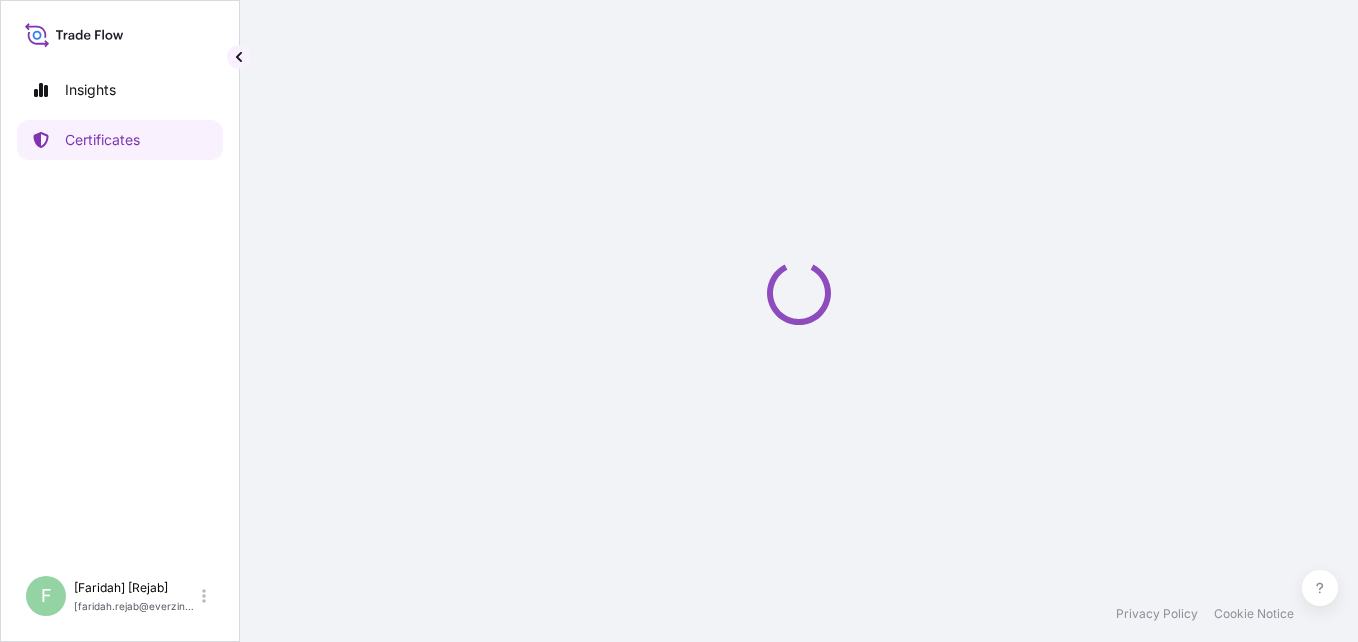 scroll, scrollTop: 0, scrollLeft: 0, axis: both 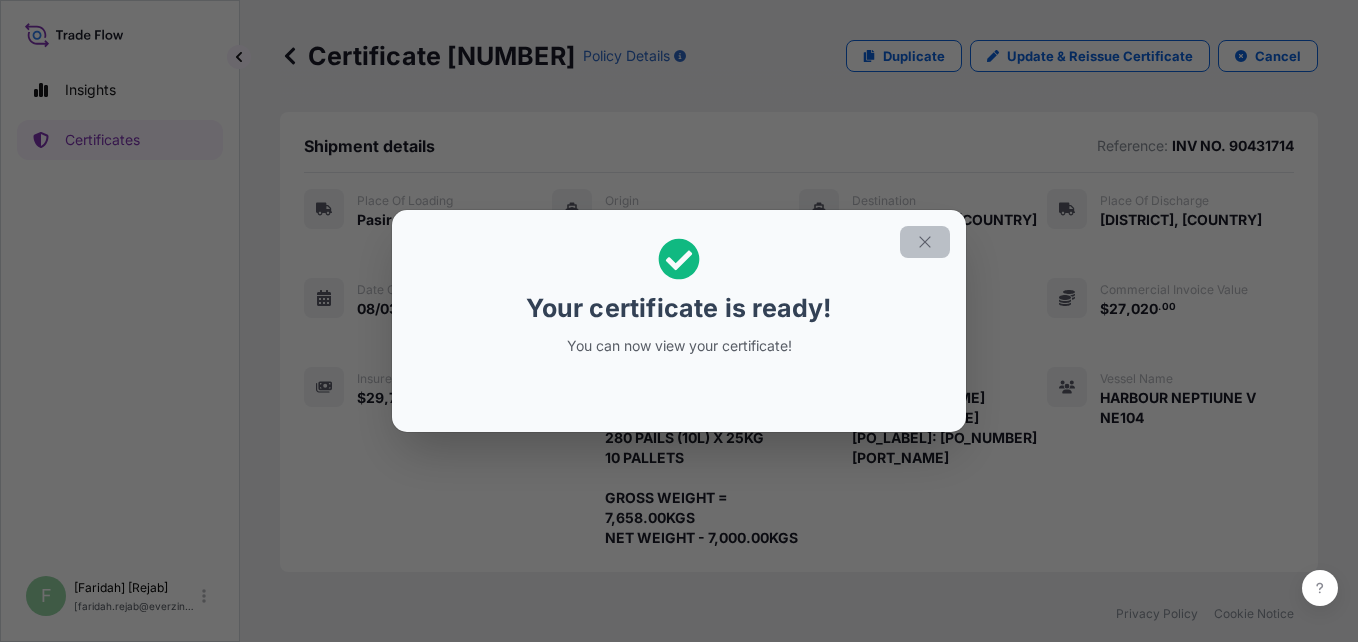 click at bounding box center (925, 242) 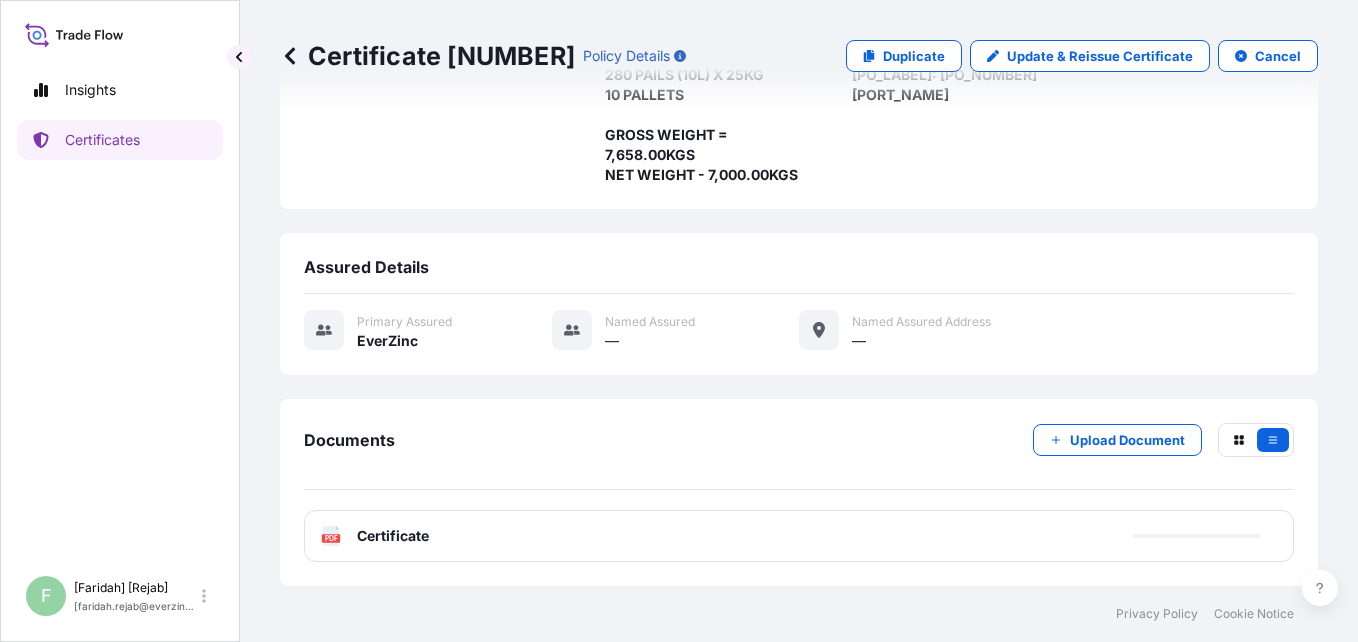 scroll, scrollTop: 403, scrollLeft: 0, axis: vertical 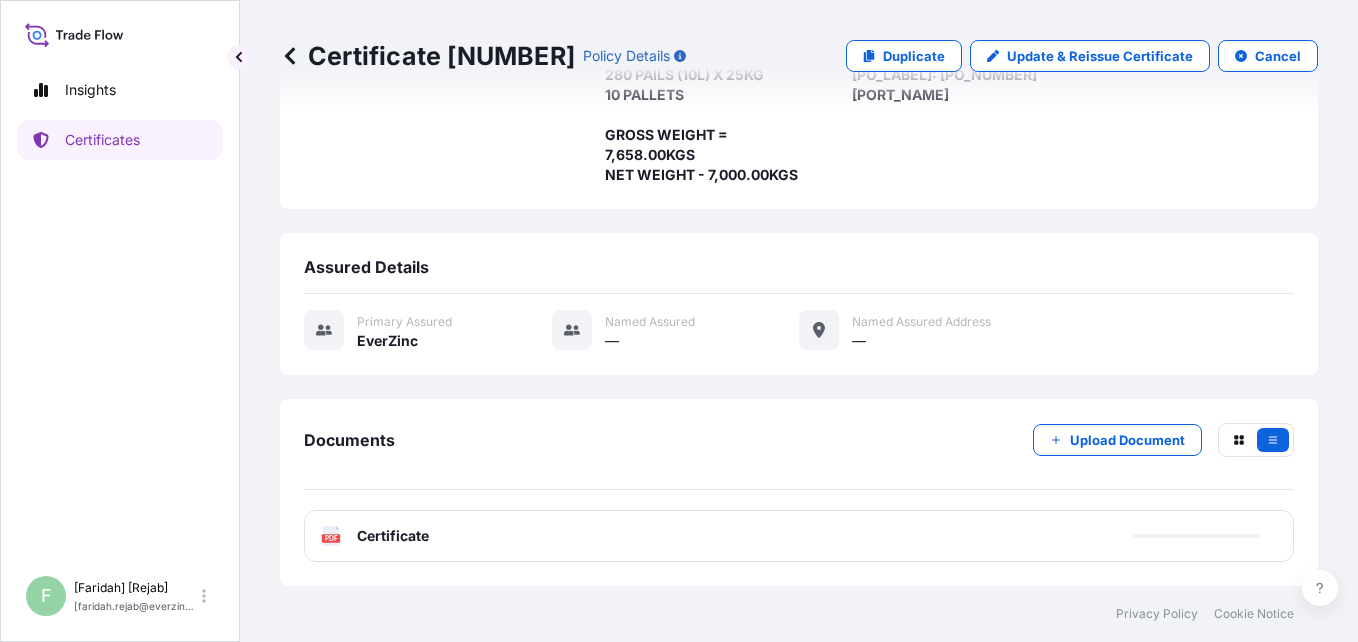 click on "PDF" 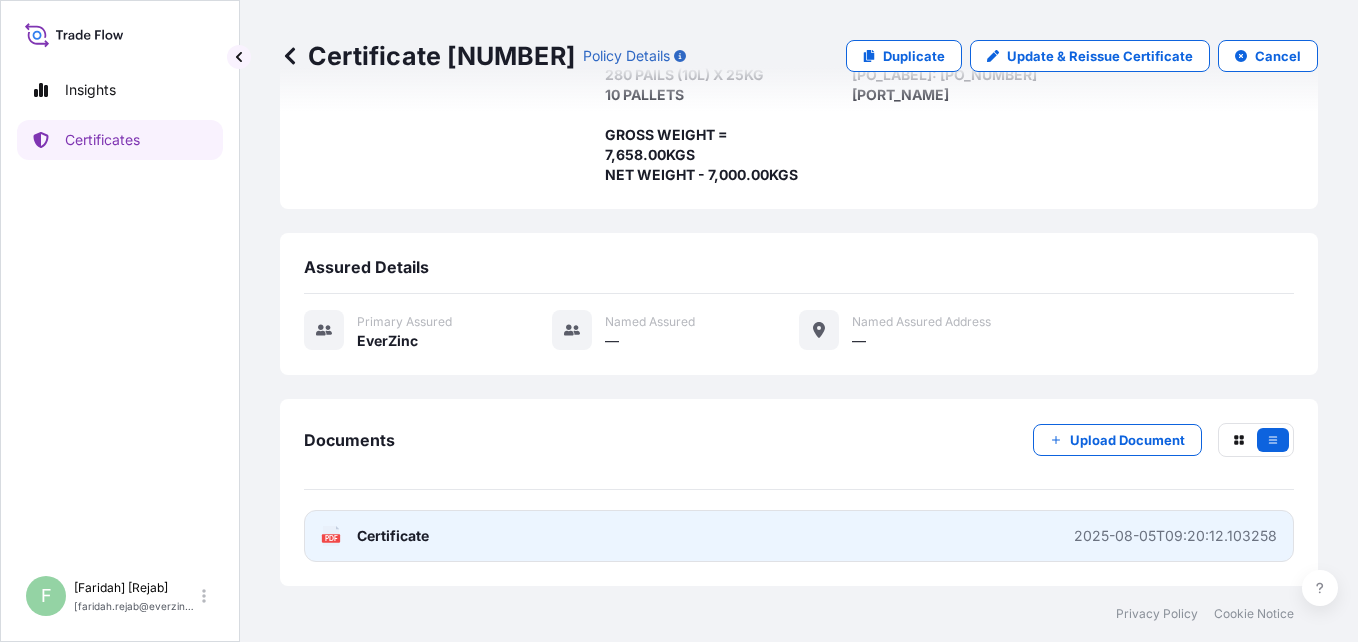 click 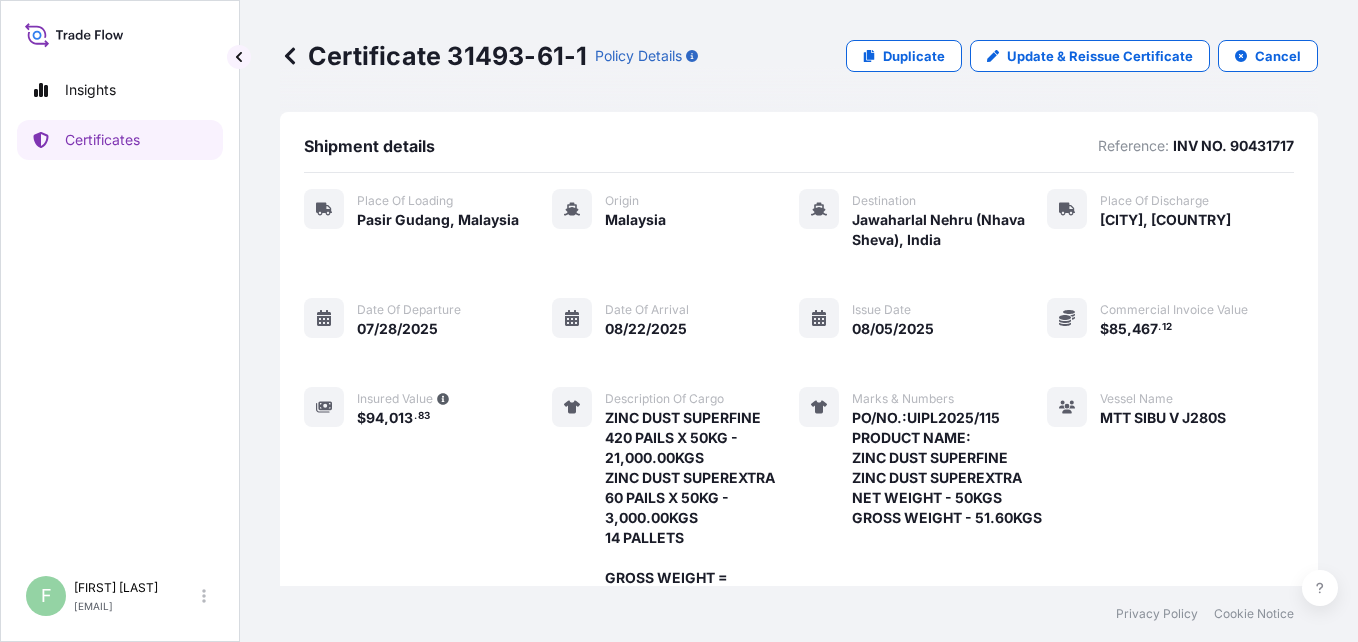 scroll, scrollTop: 0, scrollLeft: 0, axis: both 